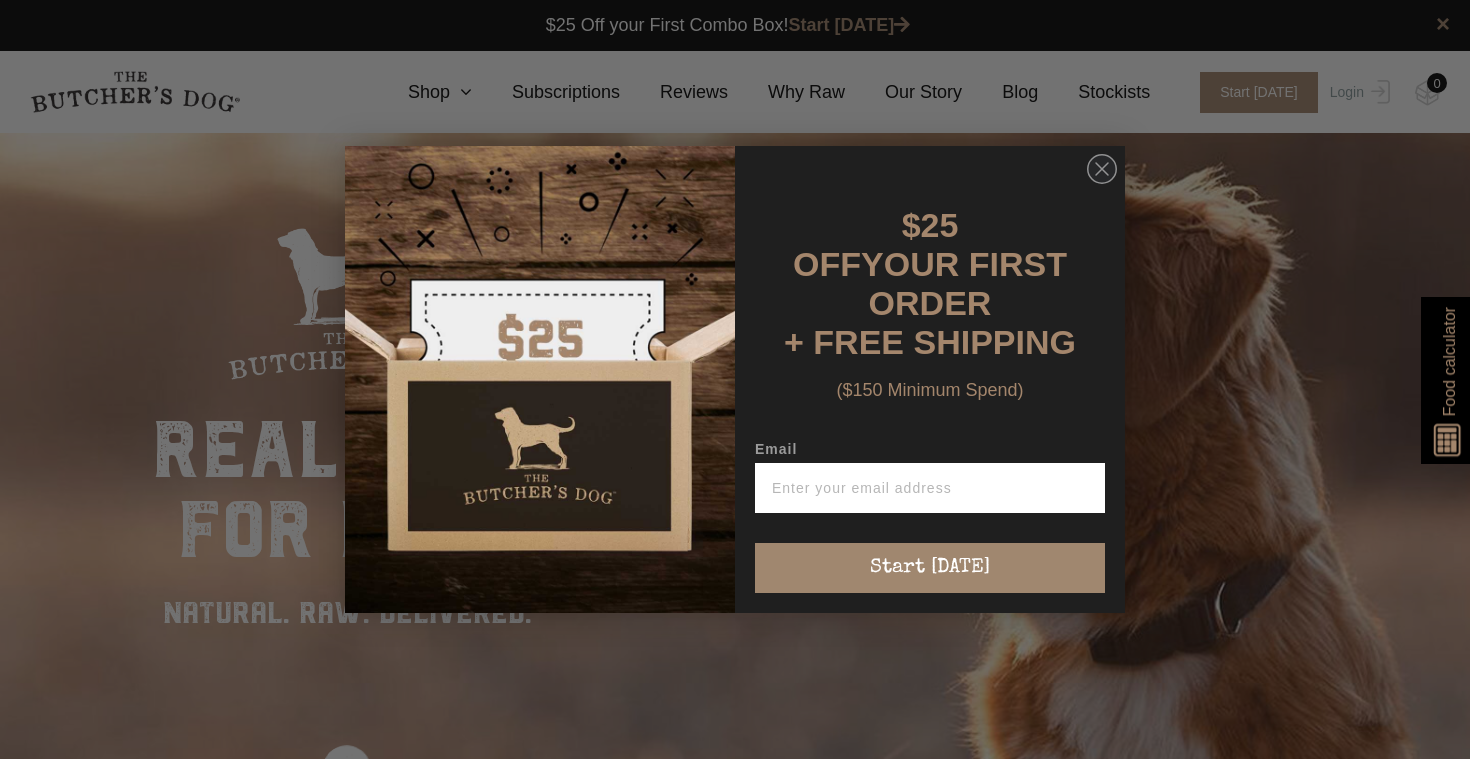 scroll, scrollTop: 1, scrollLeft: 0, axis: vertical 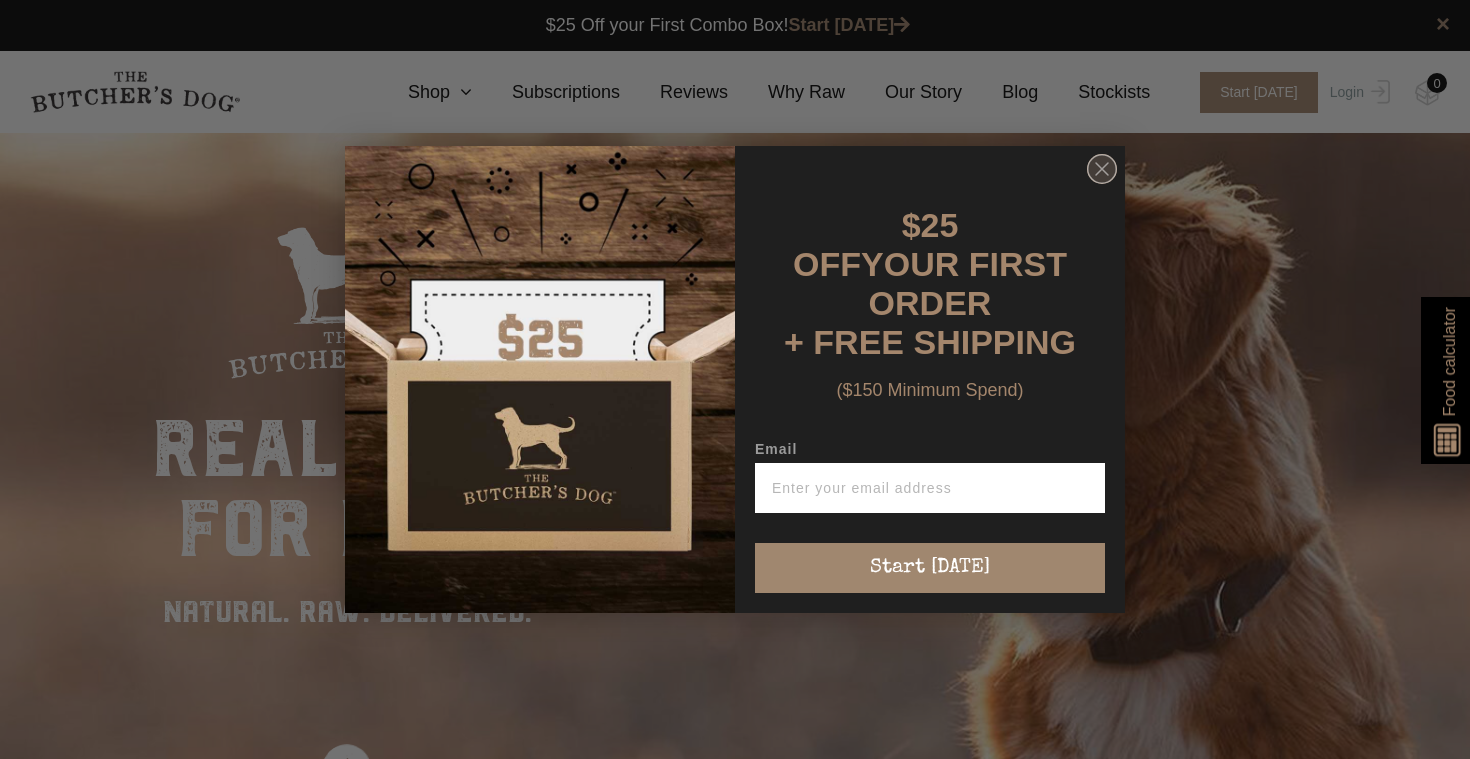 click 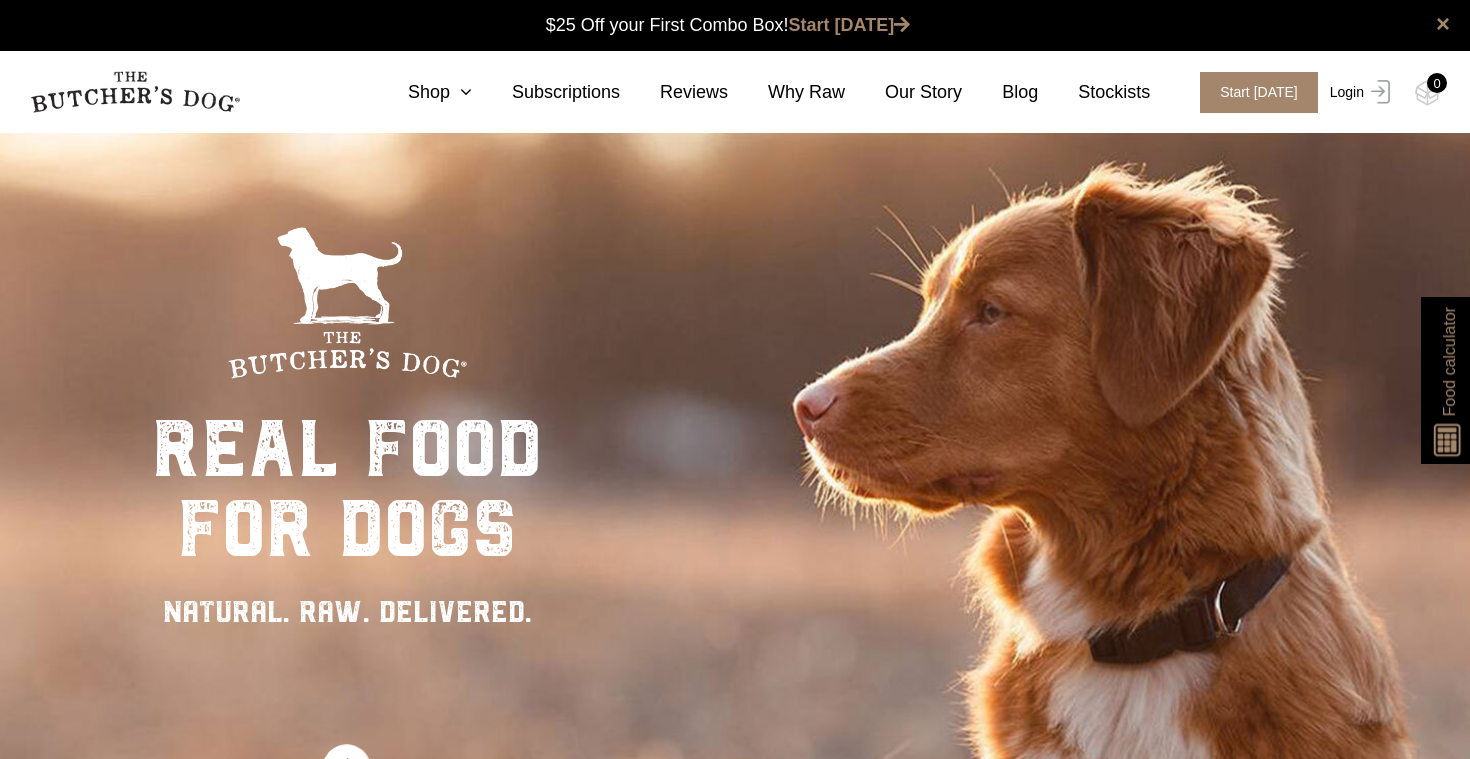 click on "Login" at bounding box center (1357, 92) 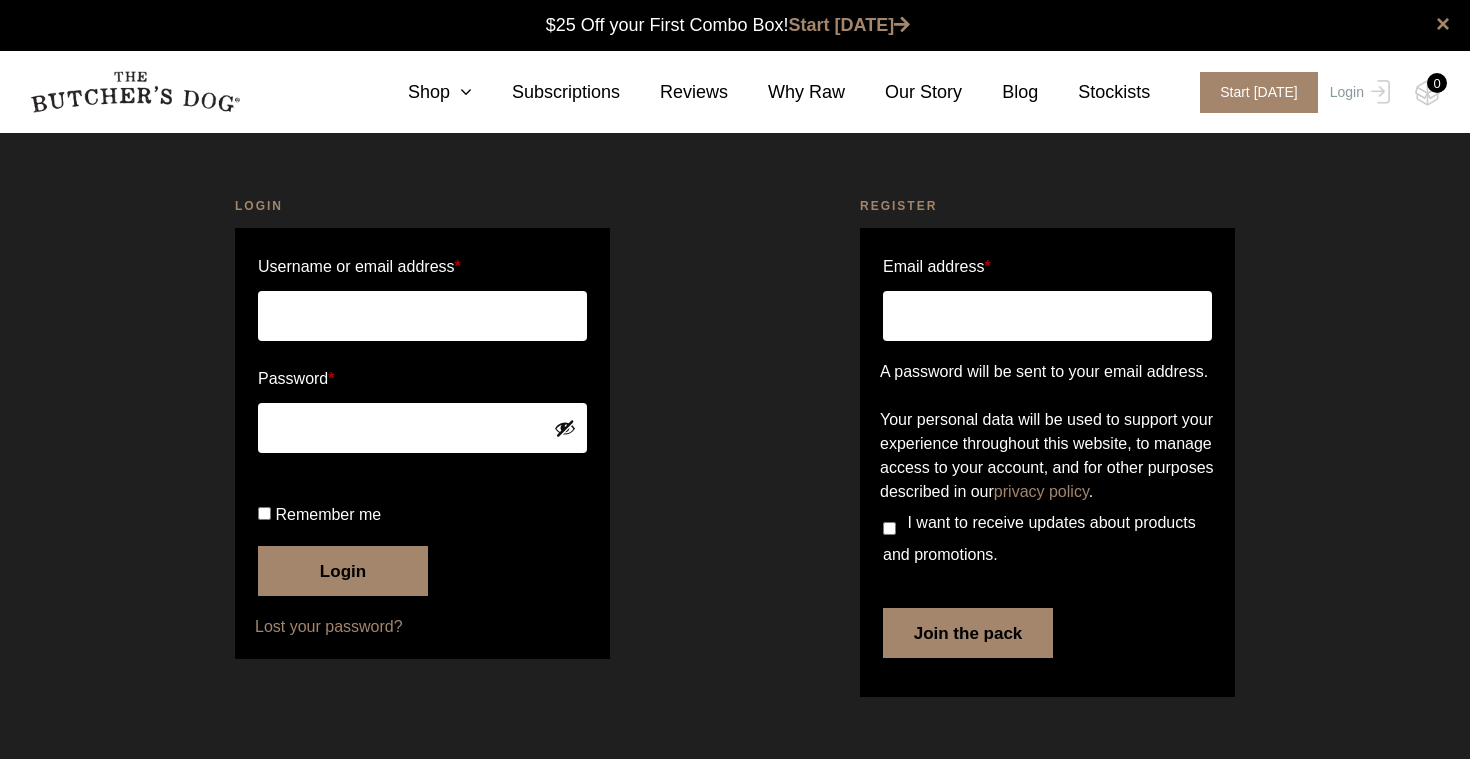 scroll, scrollTop: 0, scrollLeft: 0, axis: both 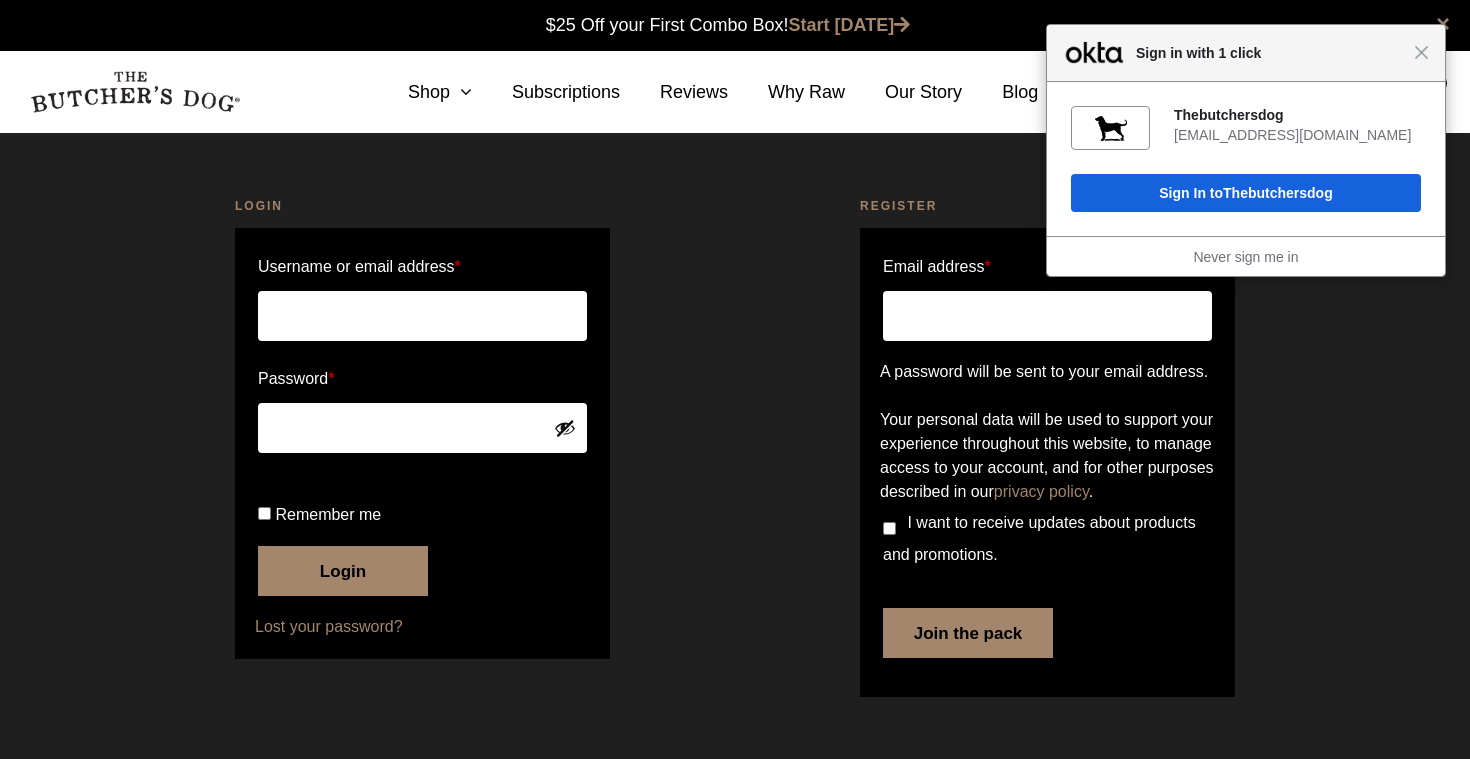 type on "steph.royales@gmail.com" 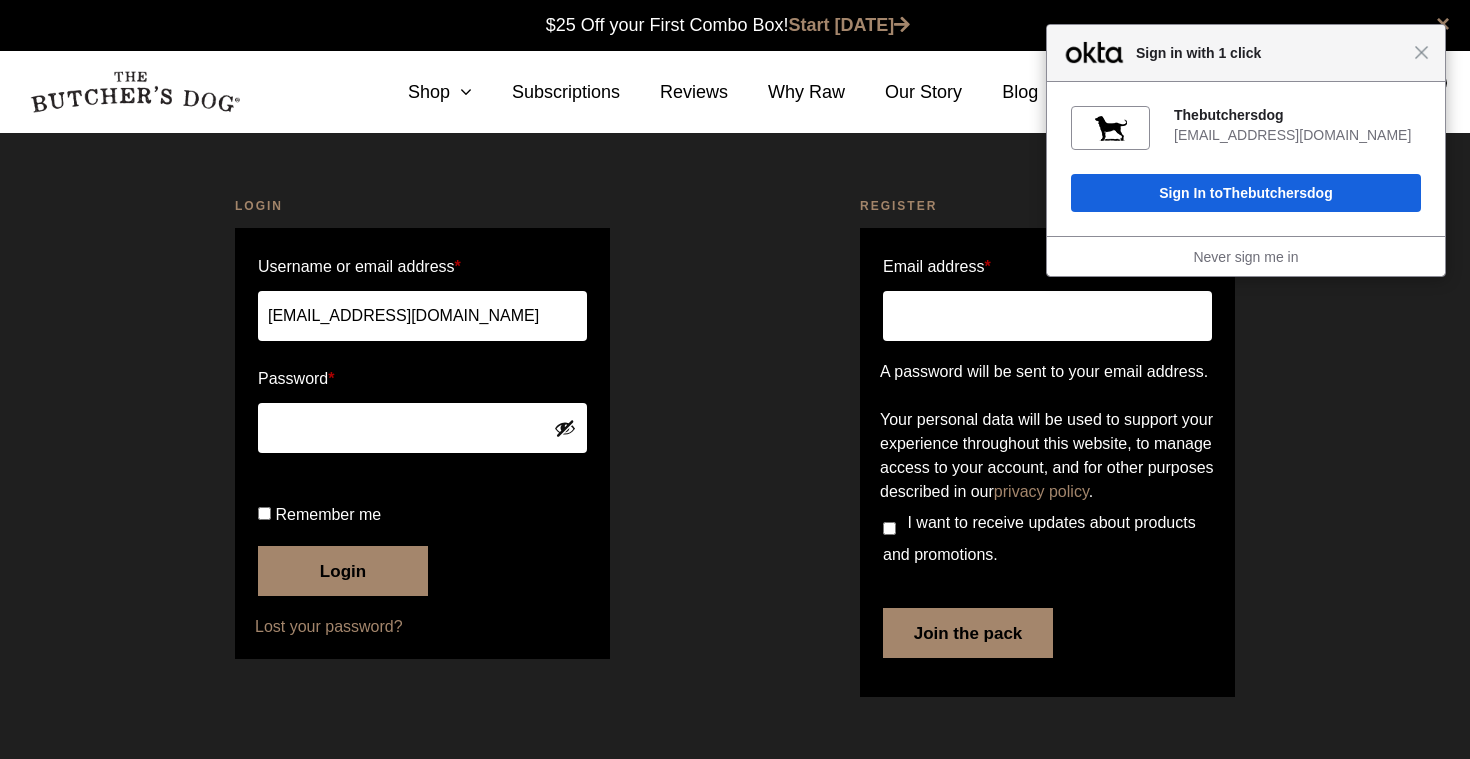 click on "Remember me" at bounding box center (264, 513) 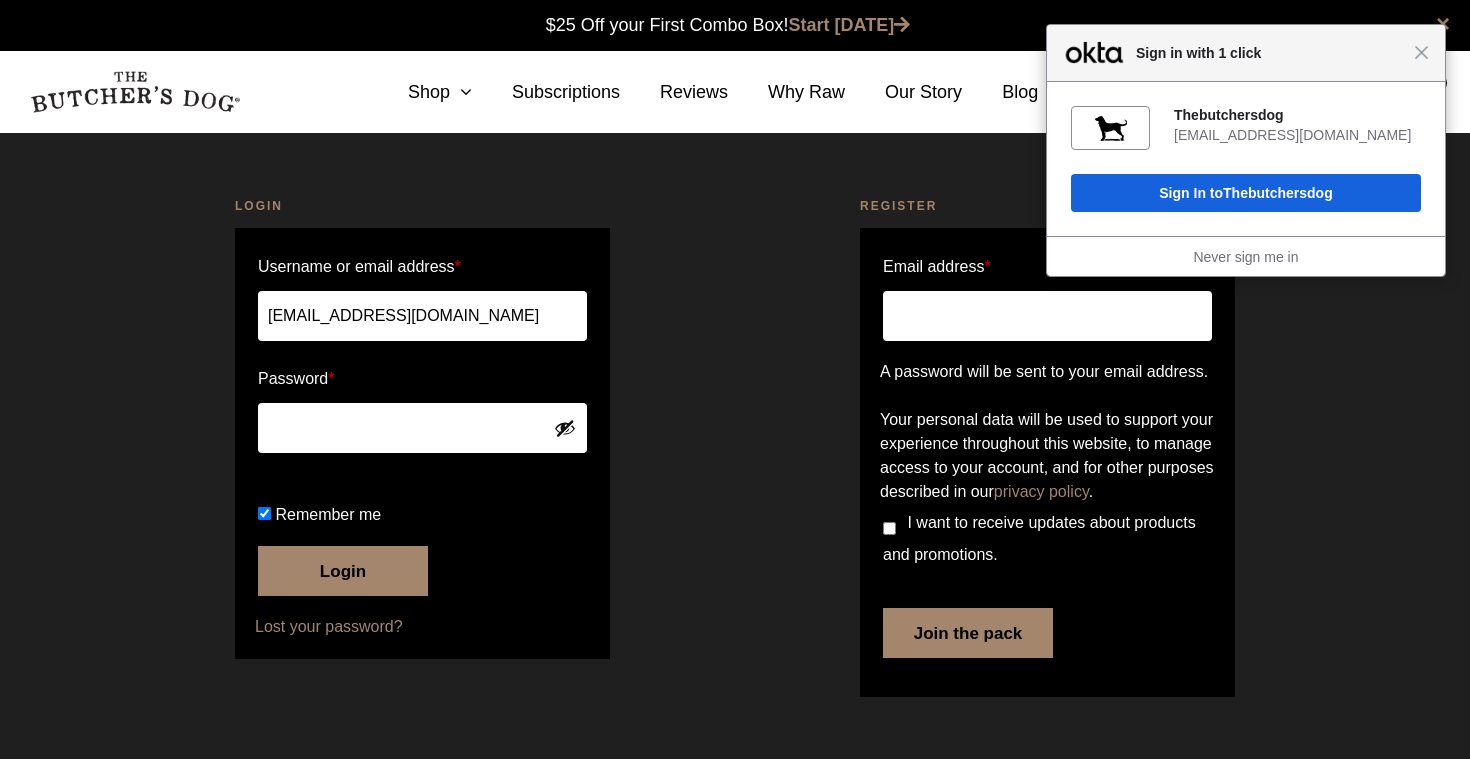 click on "Login" at bounding box center [343, 571] 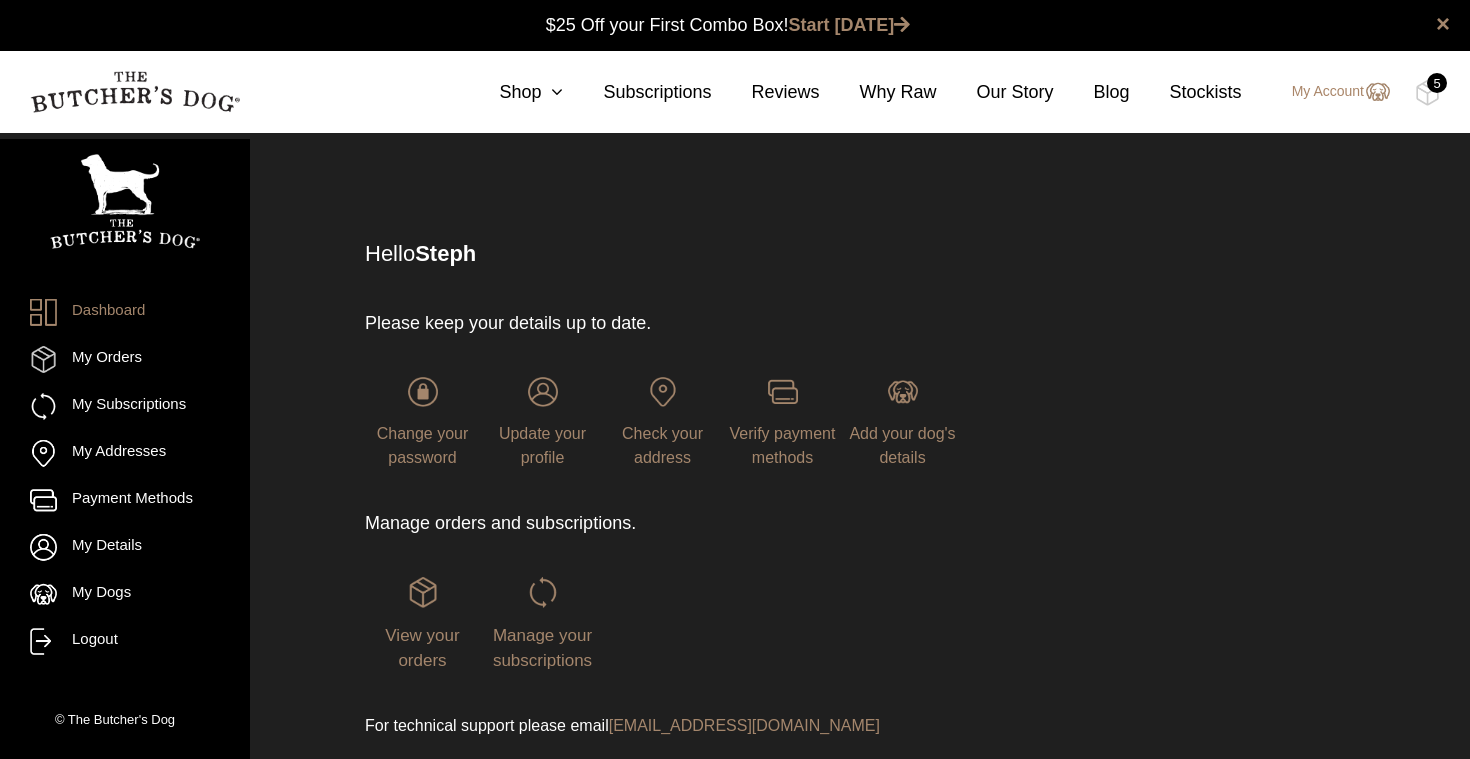 scroll, scrollTop: 0, scrollLeft: 0, axis: both 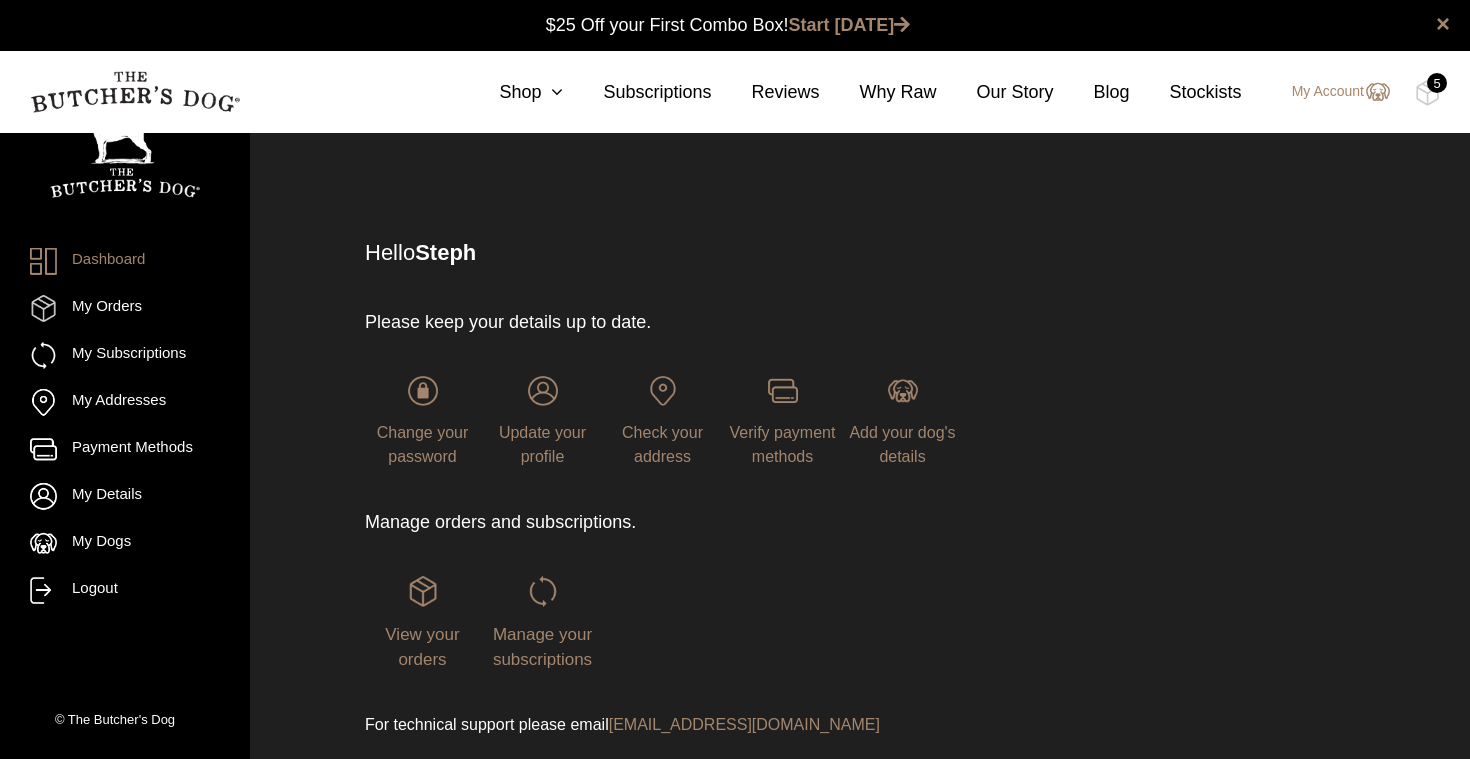 click on "5" at bounding box center (1437, 83) 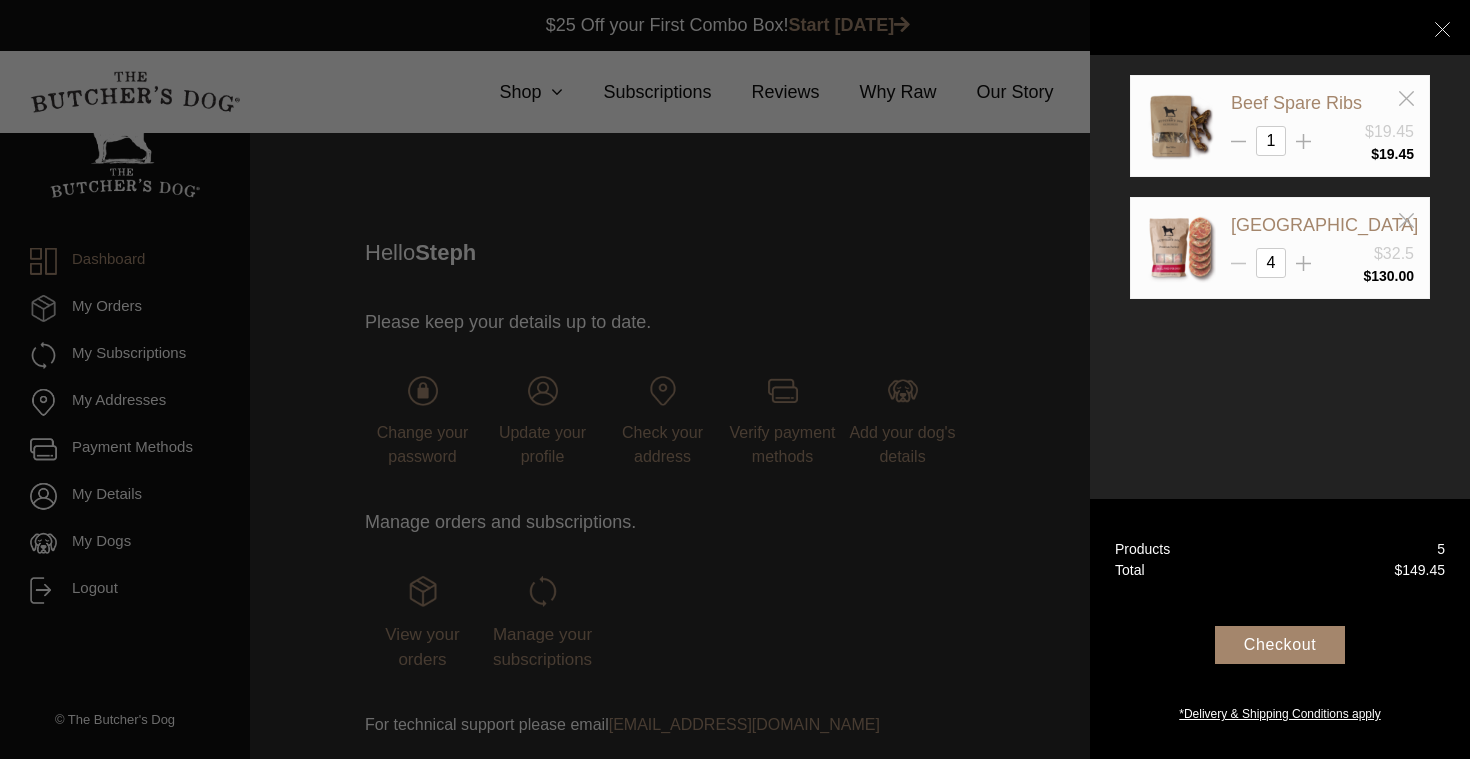 click 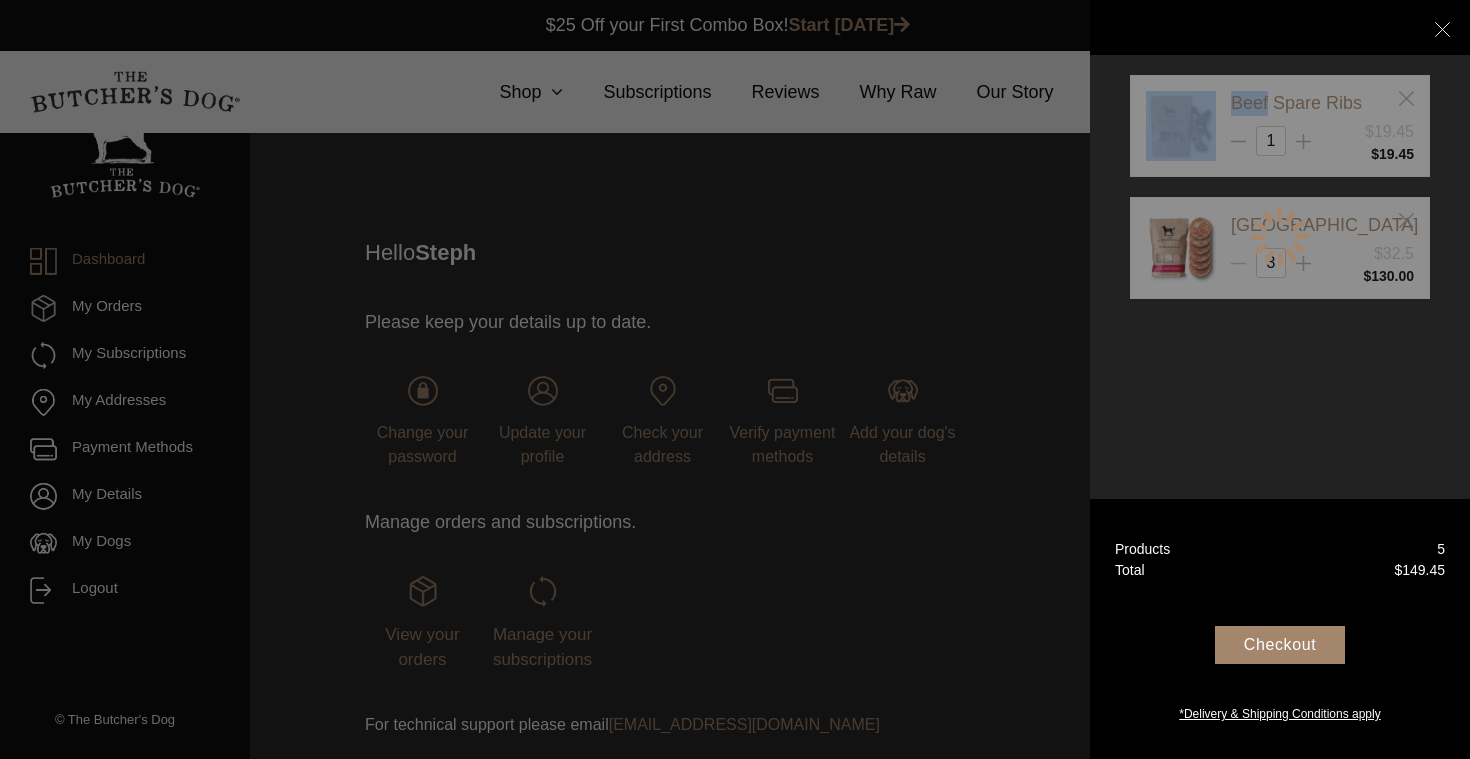 click at bounding box center (1280, 237) 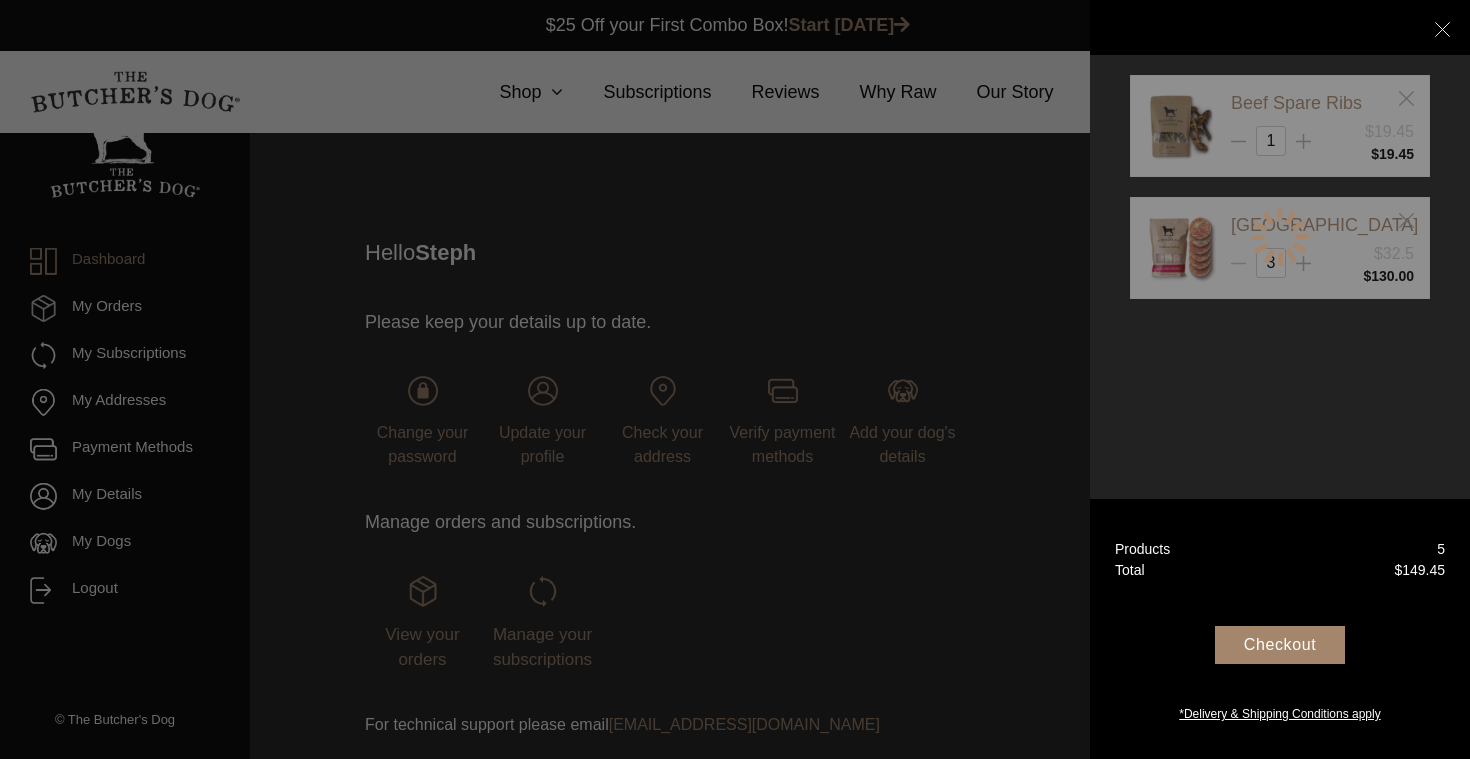 click 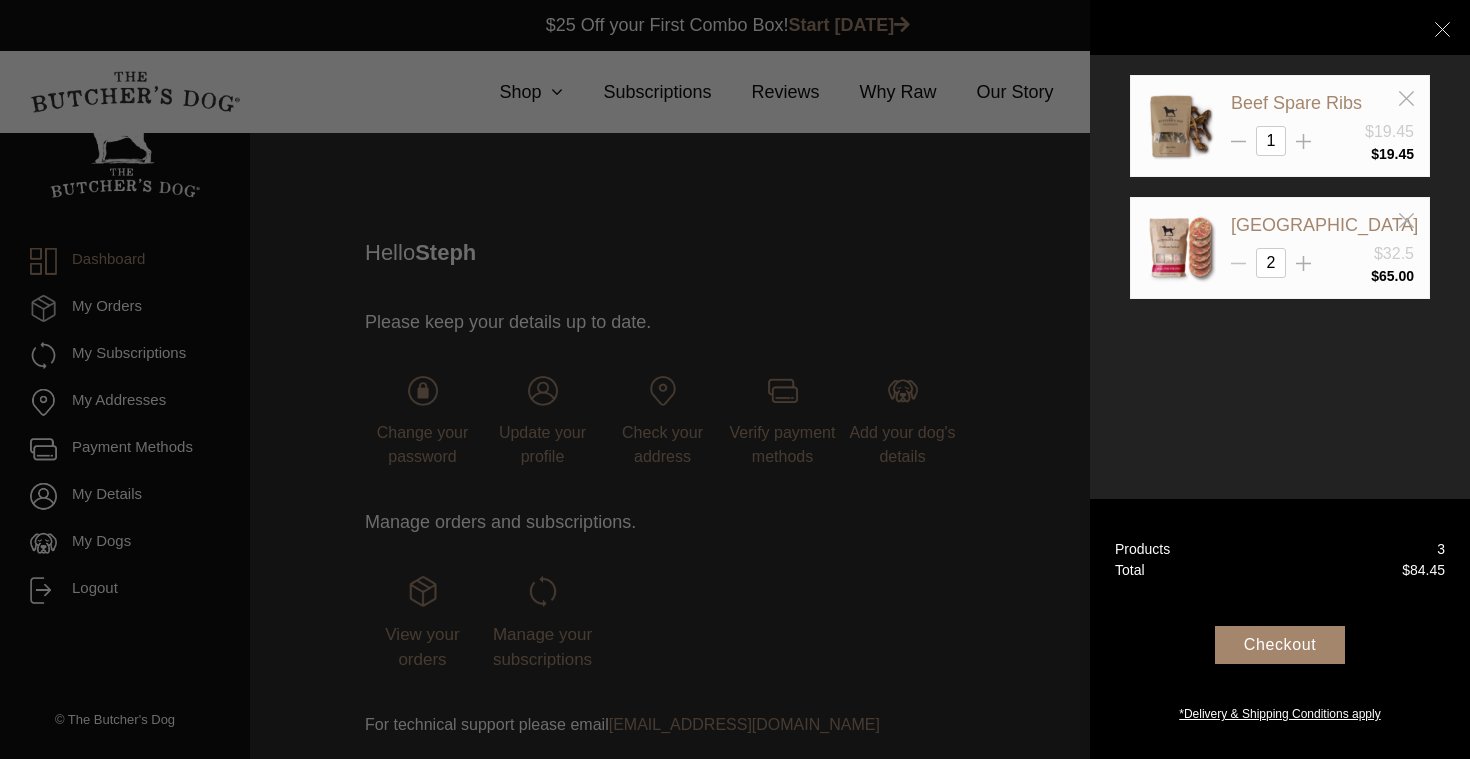 click 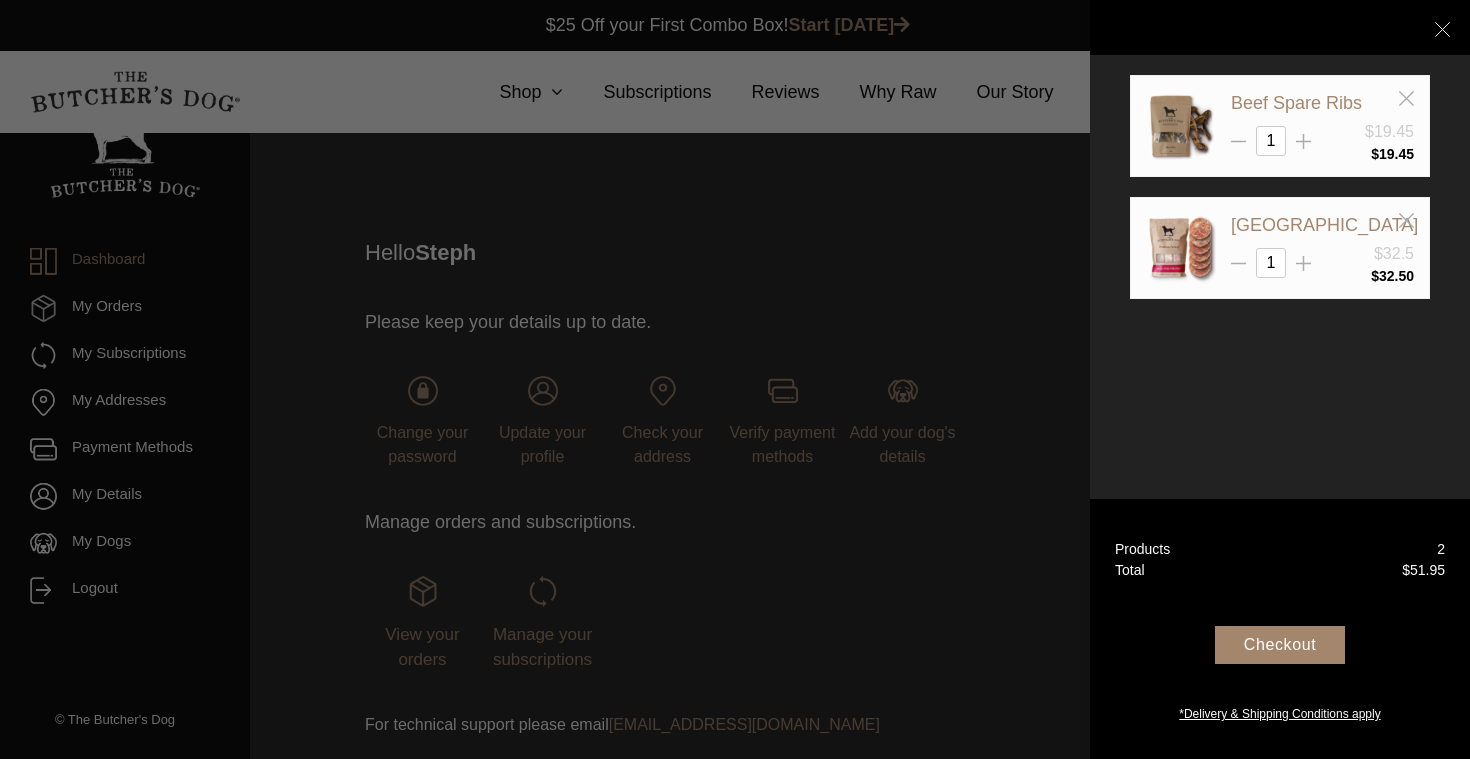 click at bounding box center (735, 379) 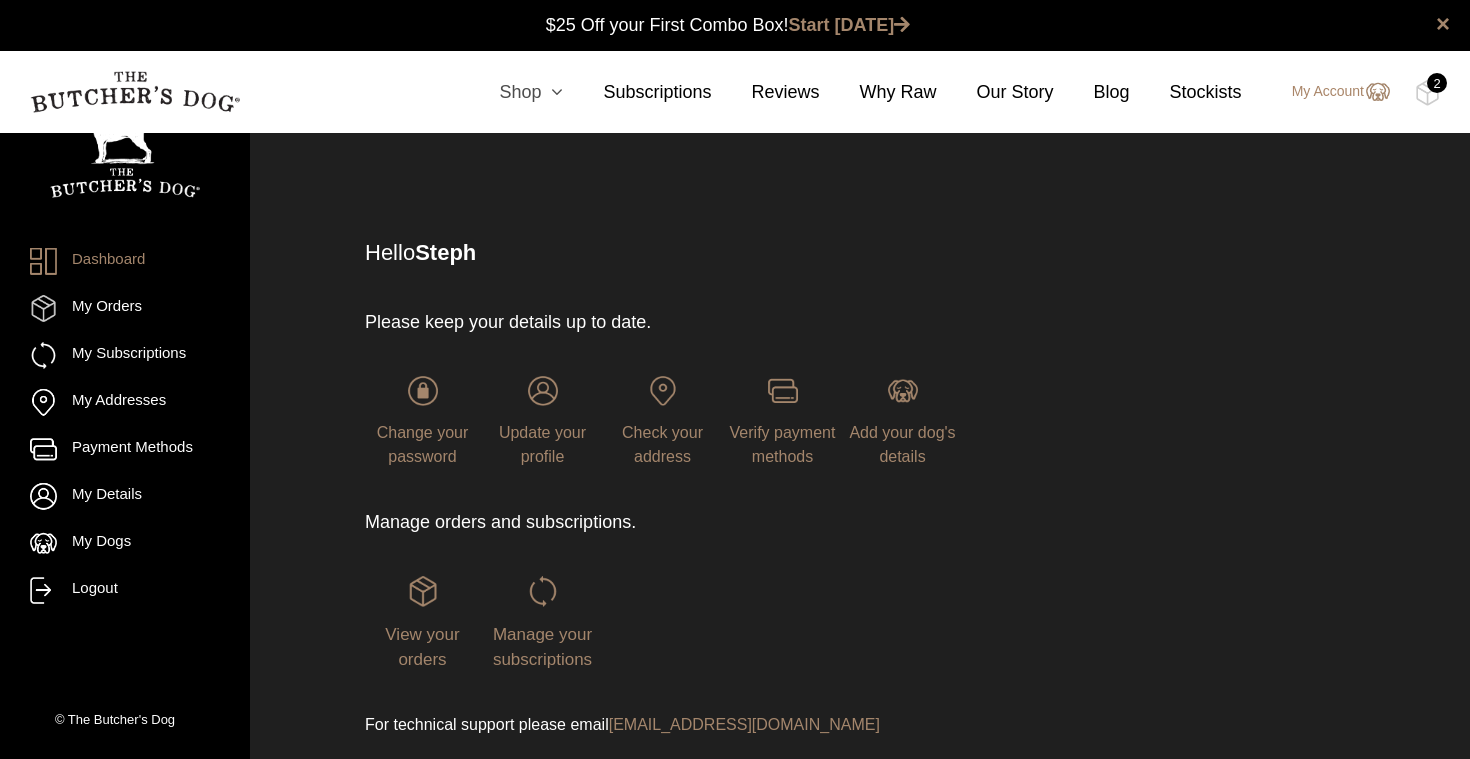 click on "Shop" at bounding box center (511, 92) 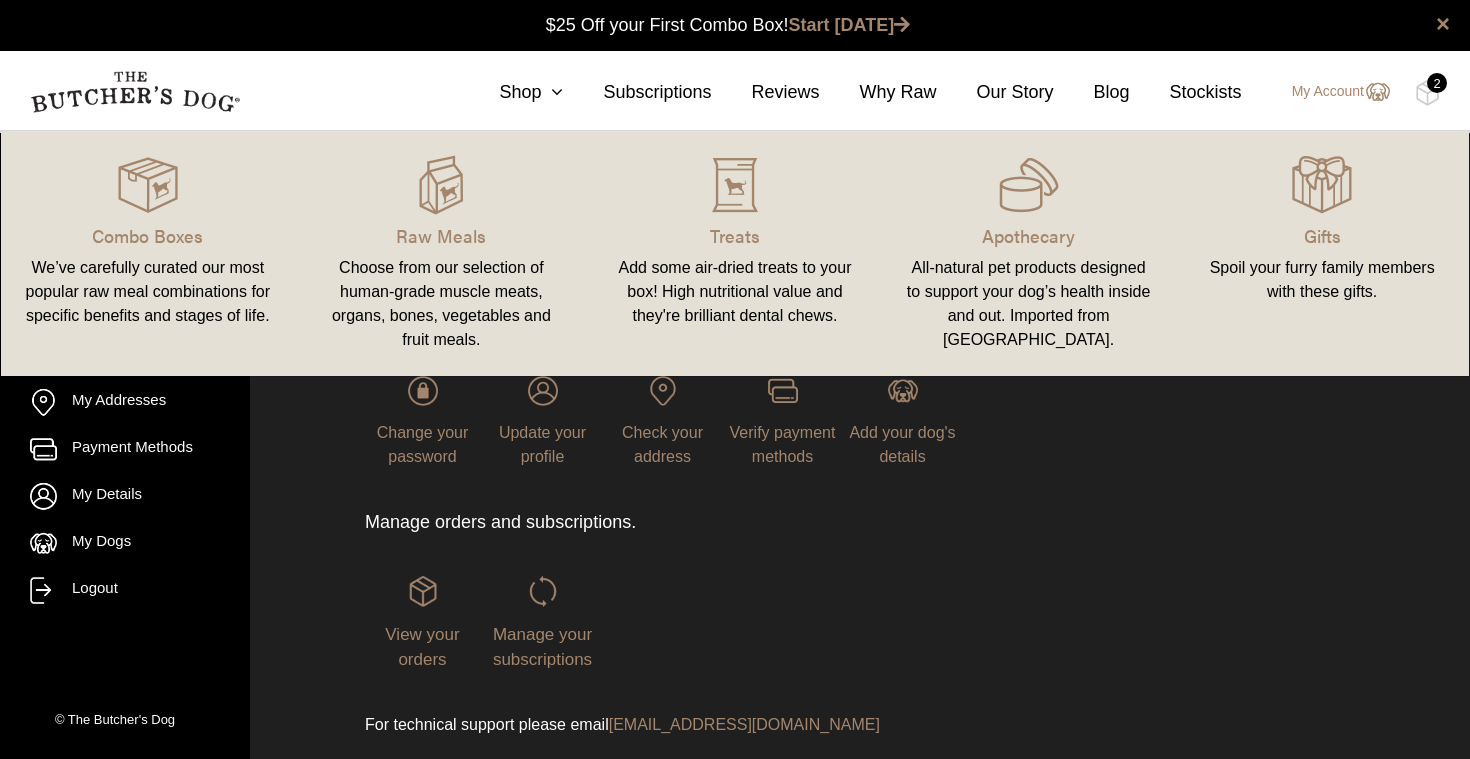 click on "Raw Meals
Choose from our selection of human-grade muscle meats,
organs, bones, vegetables and fruit meals." at bounding box center (442, 253) 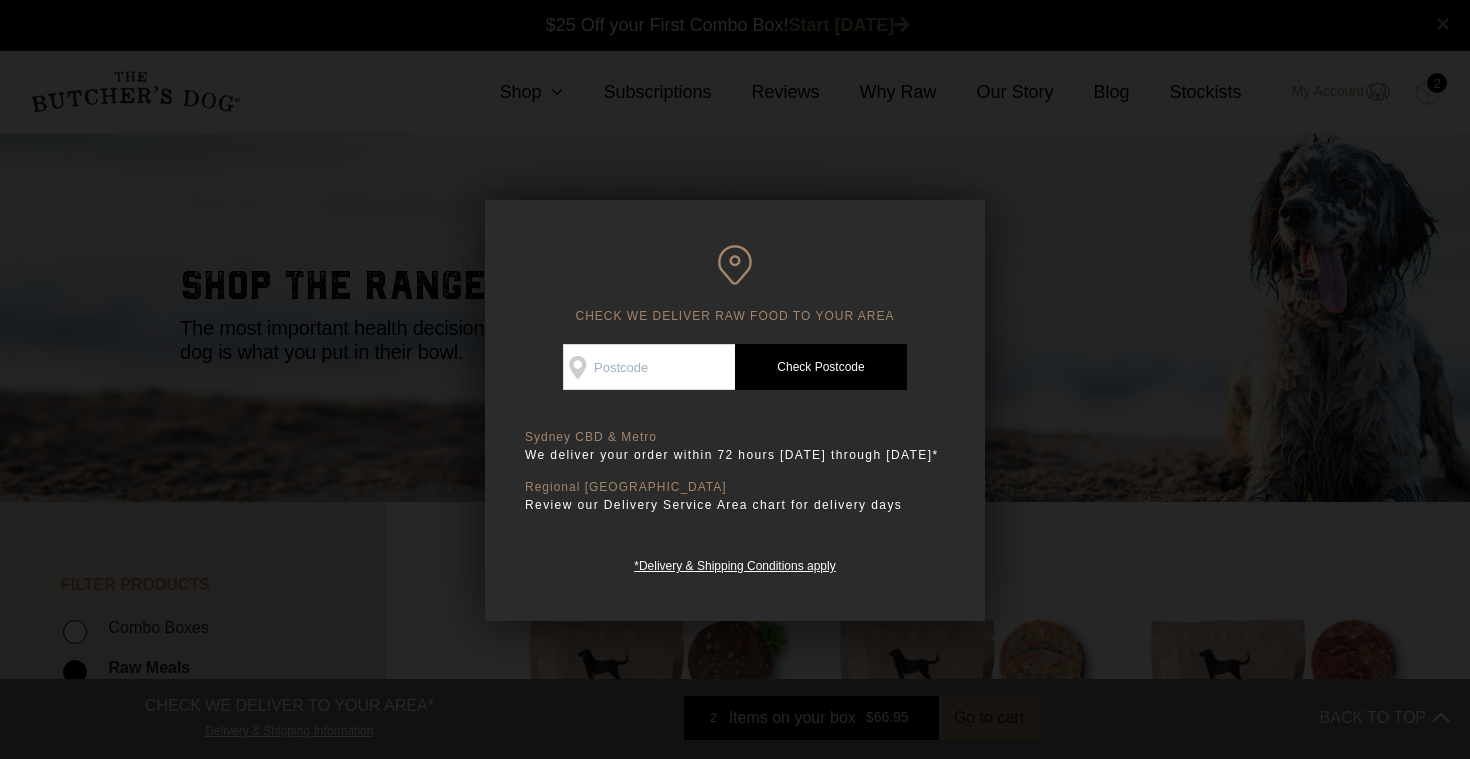 scroll, scrollTop: 0, scrollLeft: 0, axis: both 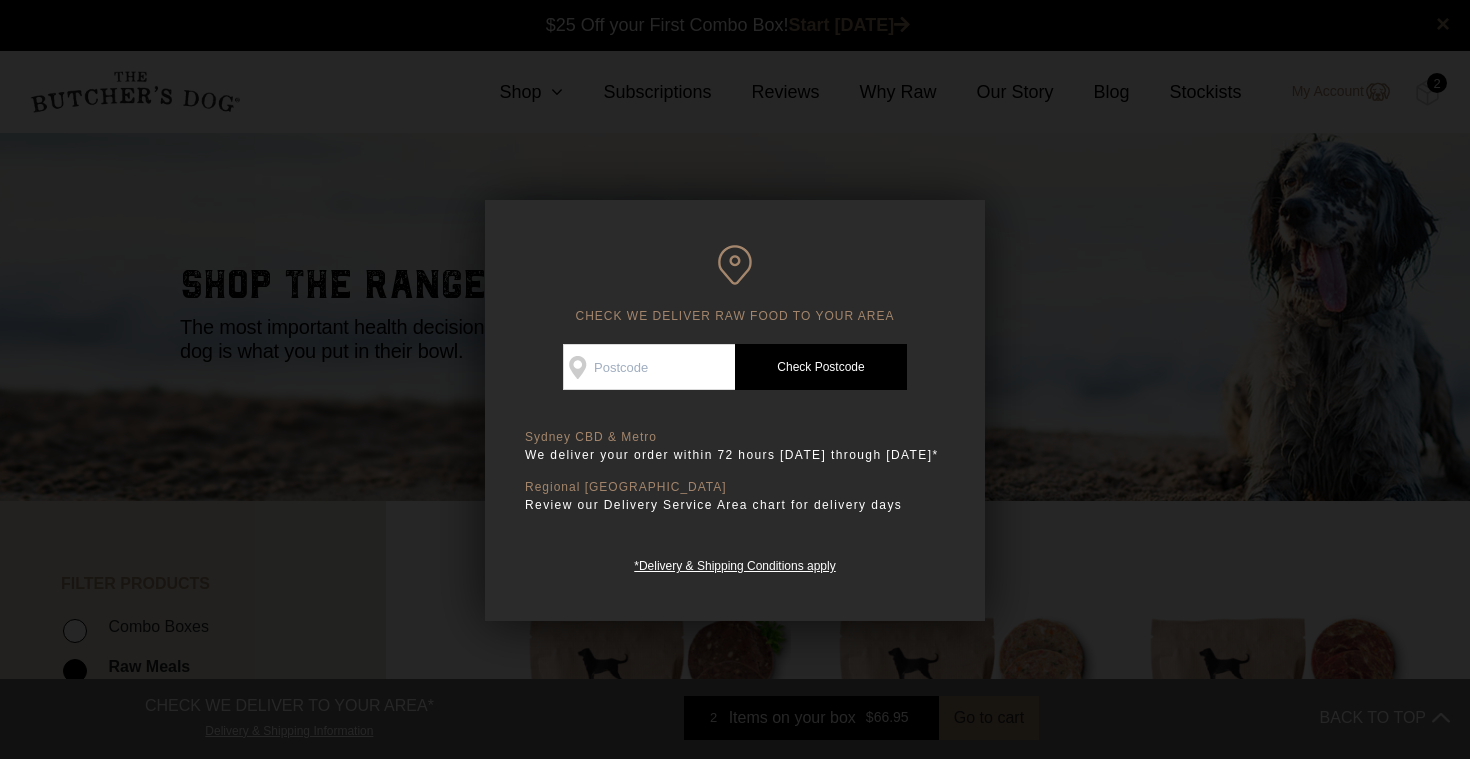 click on "Check Availability At" at bounding box center [649, 367] 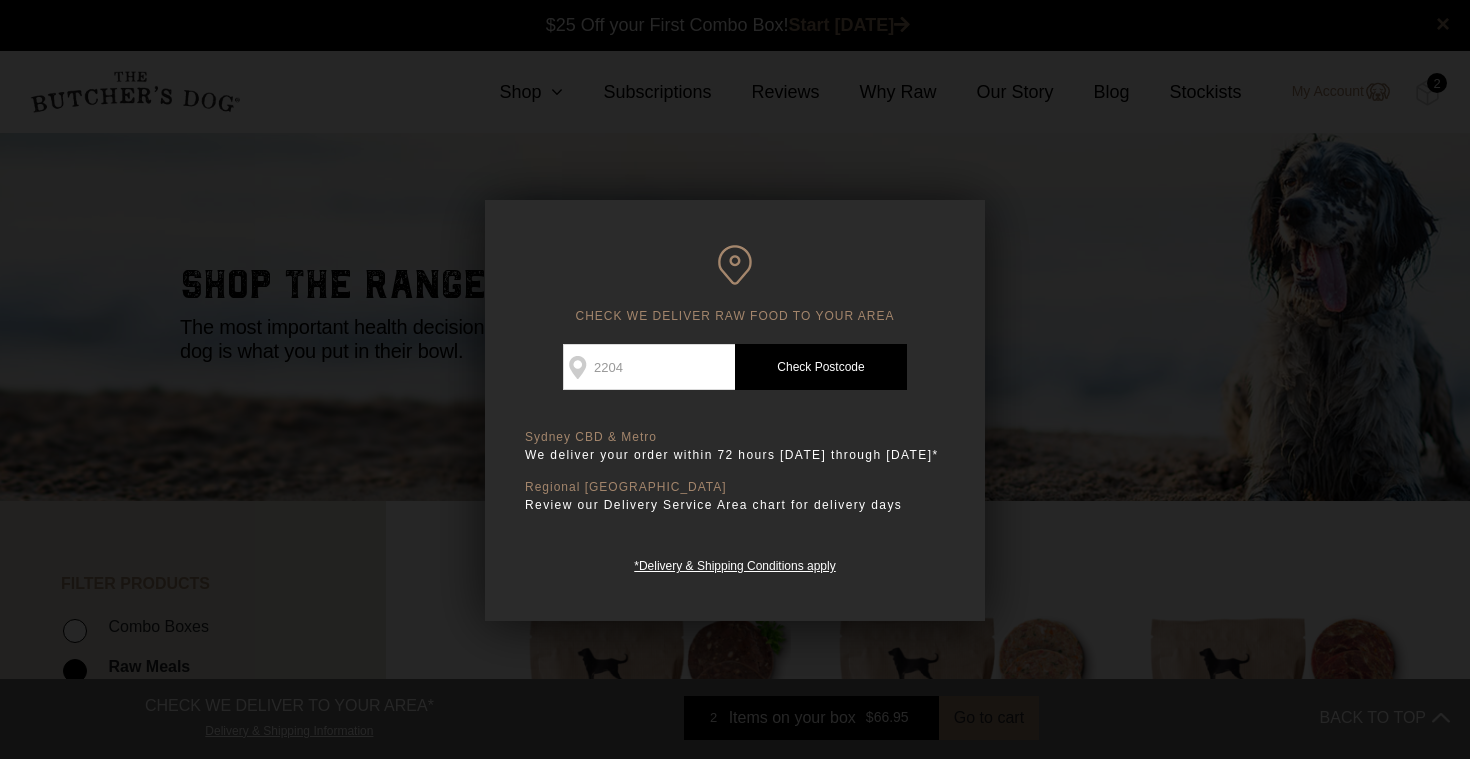 click on "Check Postcode" at bounding box center (821, 367) 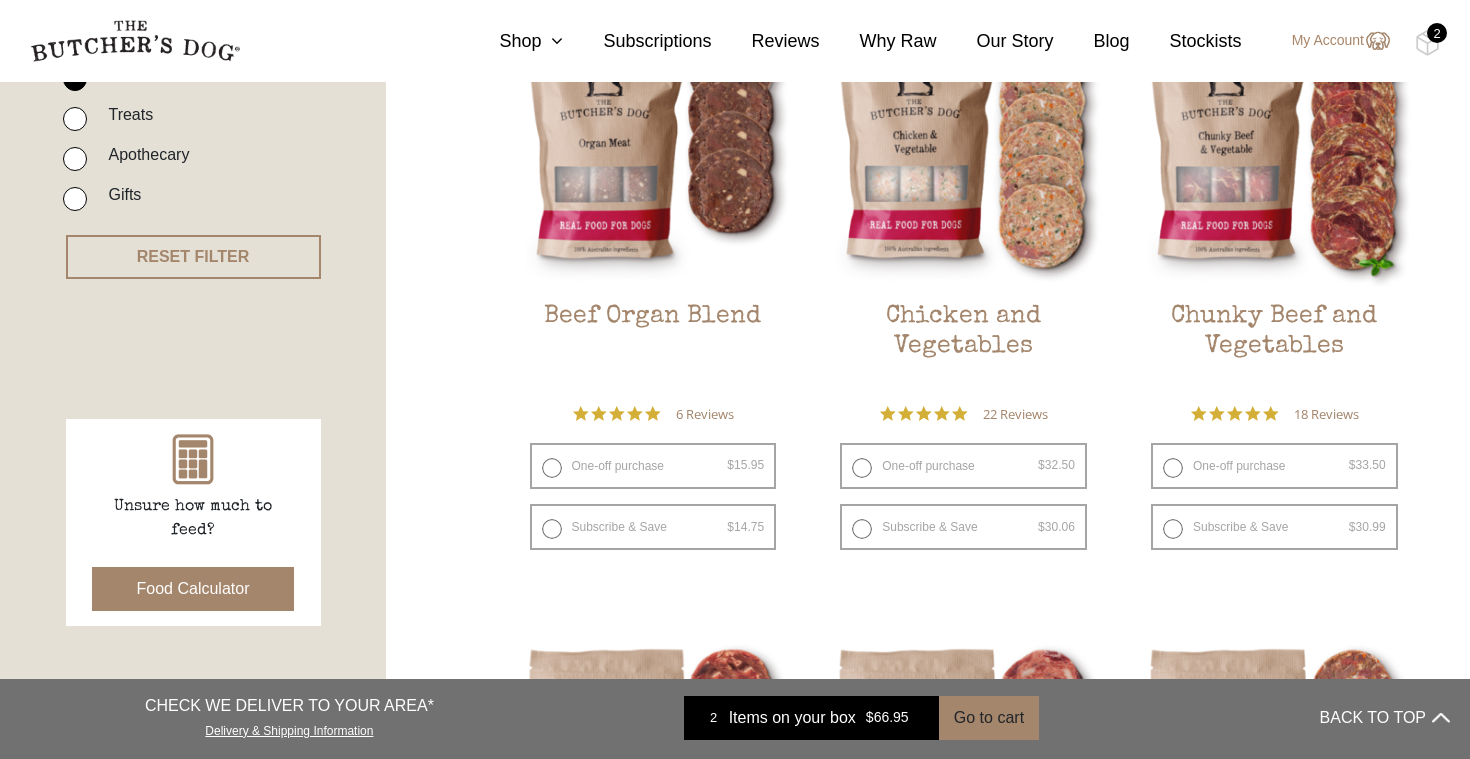 scroll, scrollTop: 601, scrollLeft: 0, axis: vertical 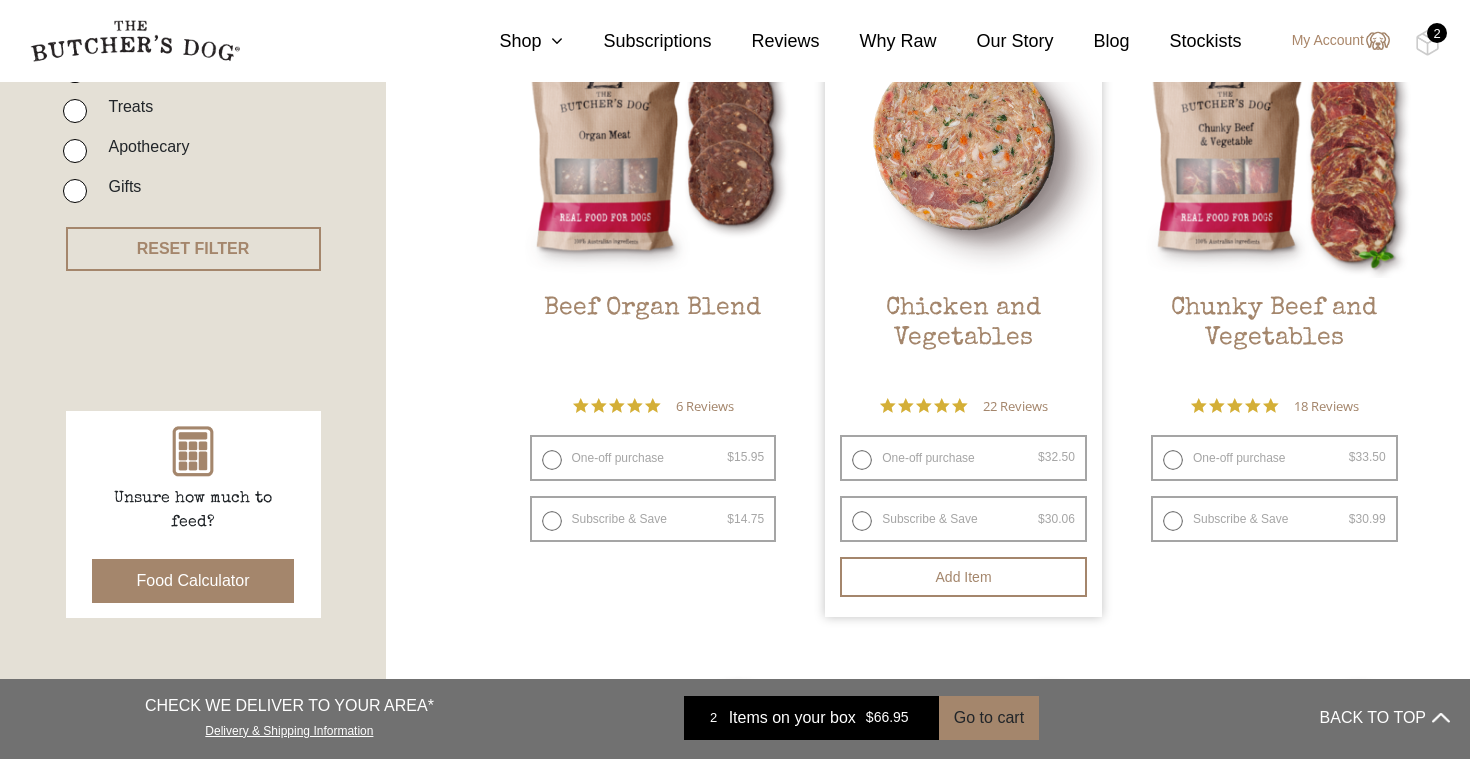 click on "One-off purchase  $ 32.50   —  or subscribe and save    7.5%" at bounding box center [963, 458] 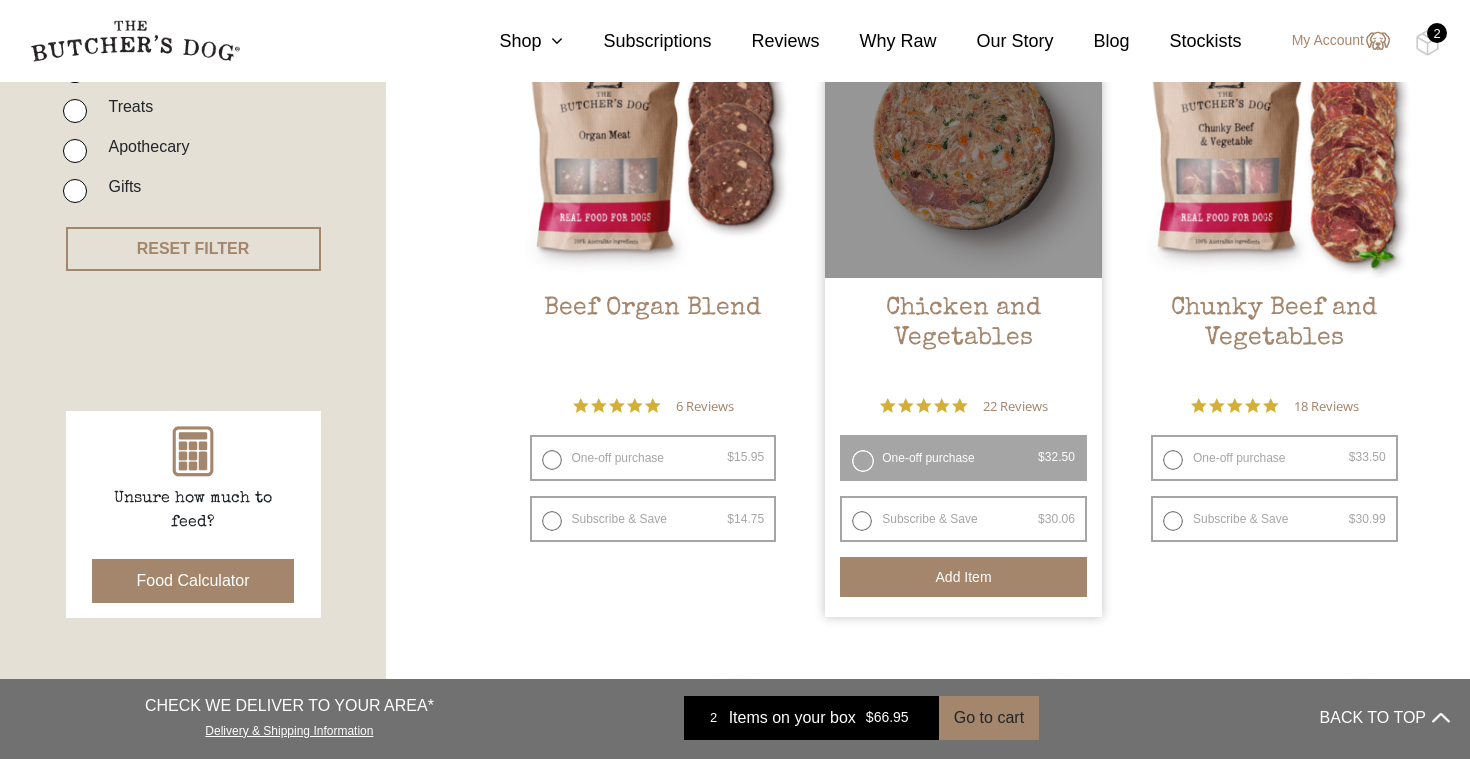 click on "Add item" at bounding box center [963, 577] 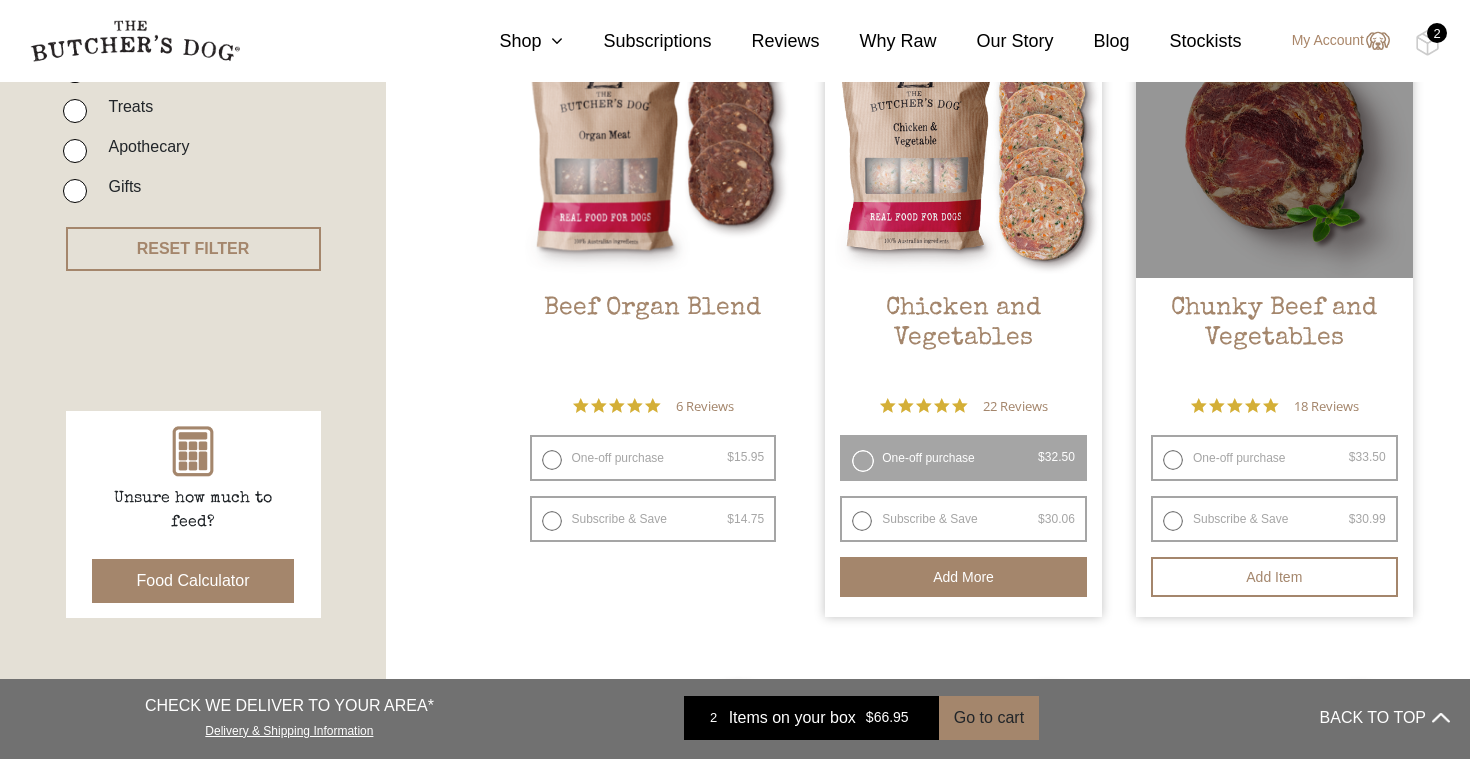 click on "One-off purchase  $ 33.50   —  or subscribe and save    7.5%" at bounding box center (1274, 458) 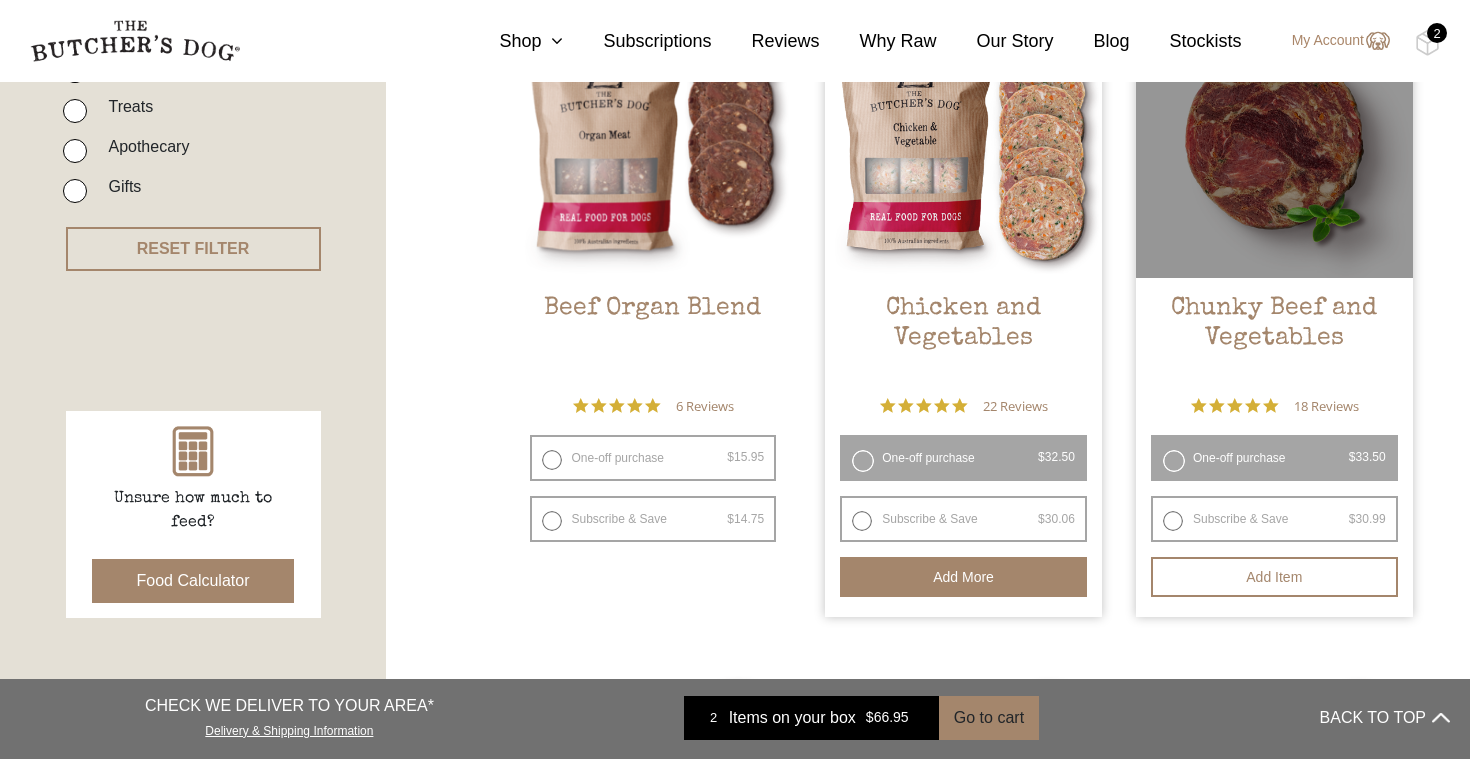 radio on "false" 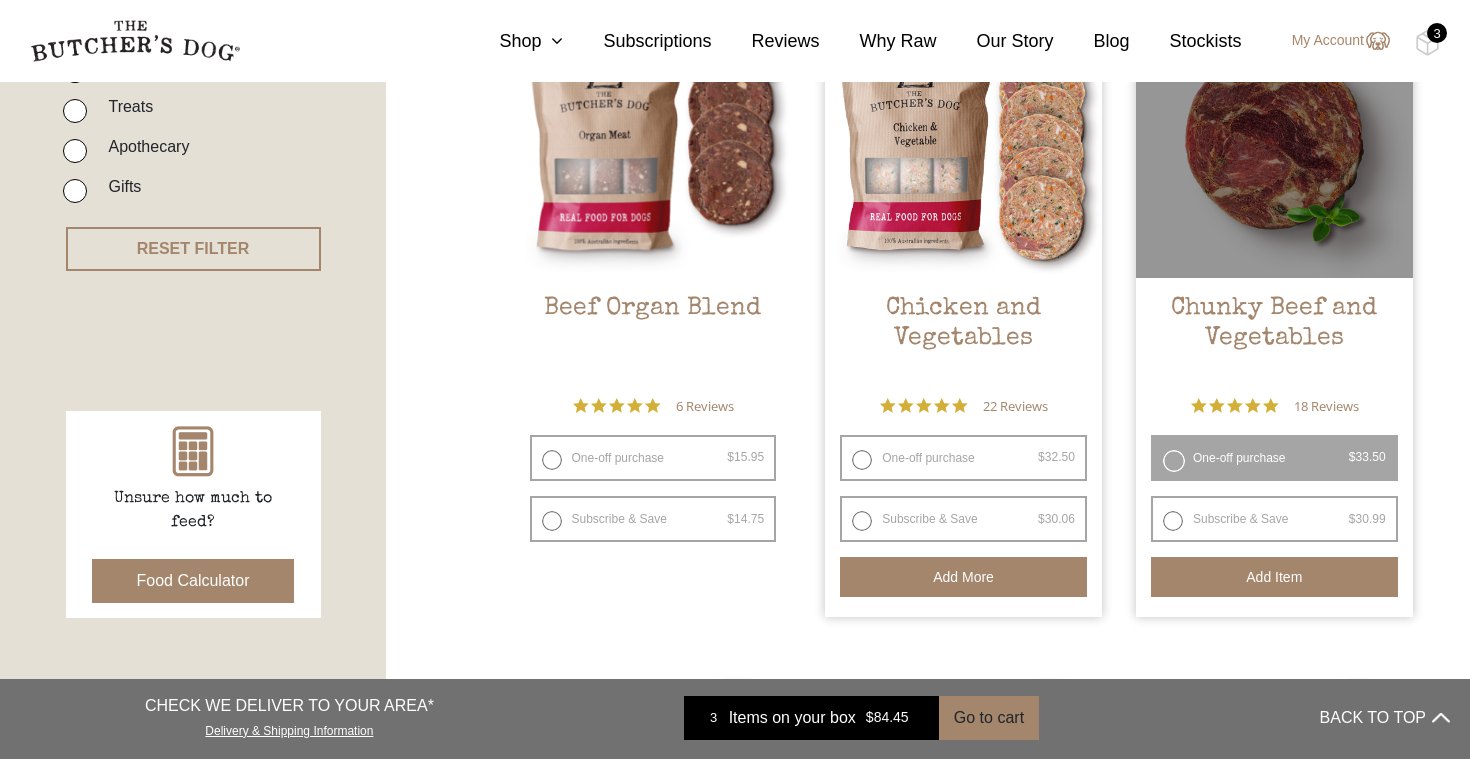click on "Add item" at bounding box center [1274, 577] 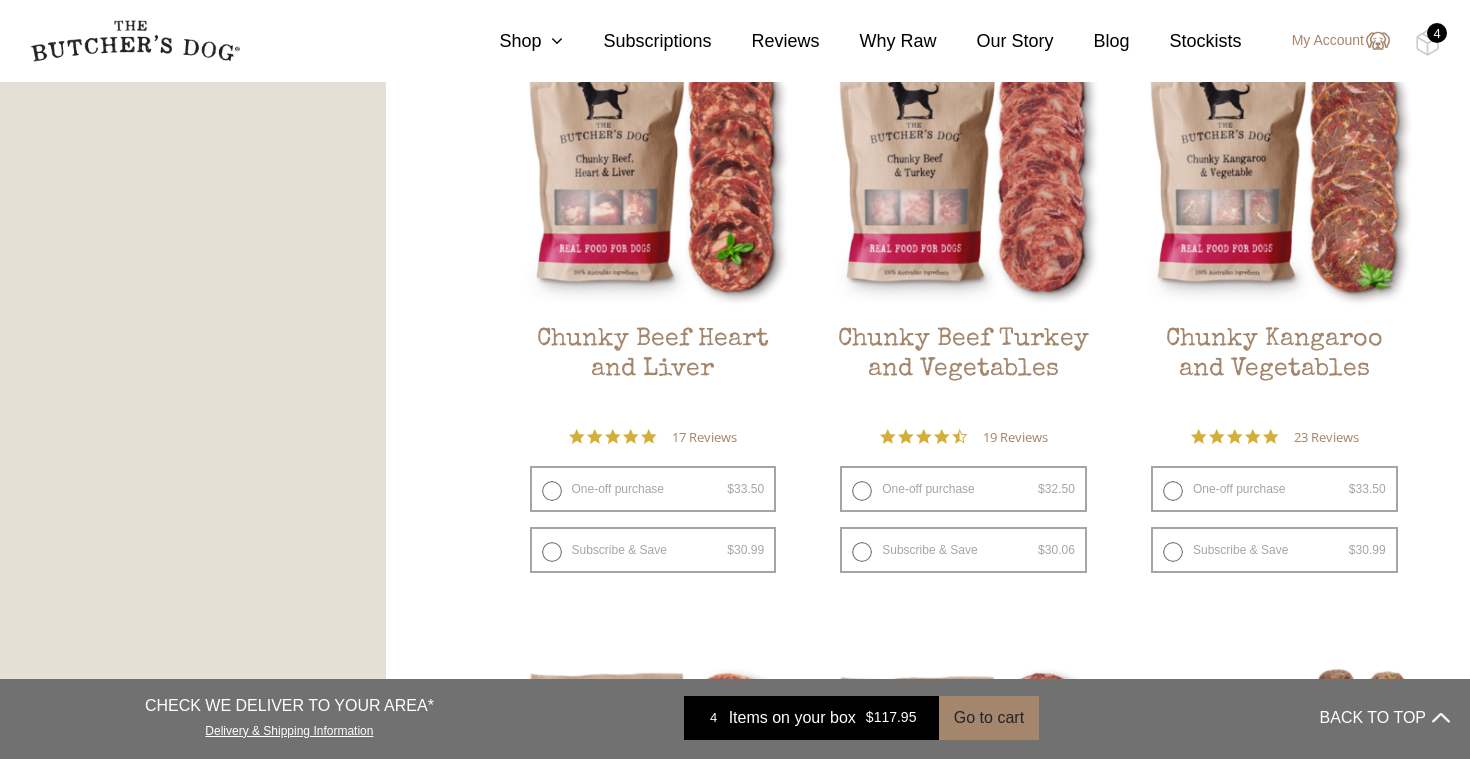scroll, scrollTop: 1247, scrollLeft: 0, axis: vertical 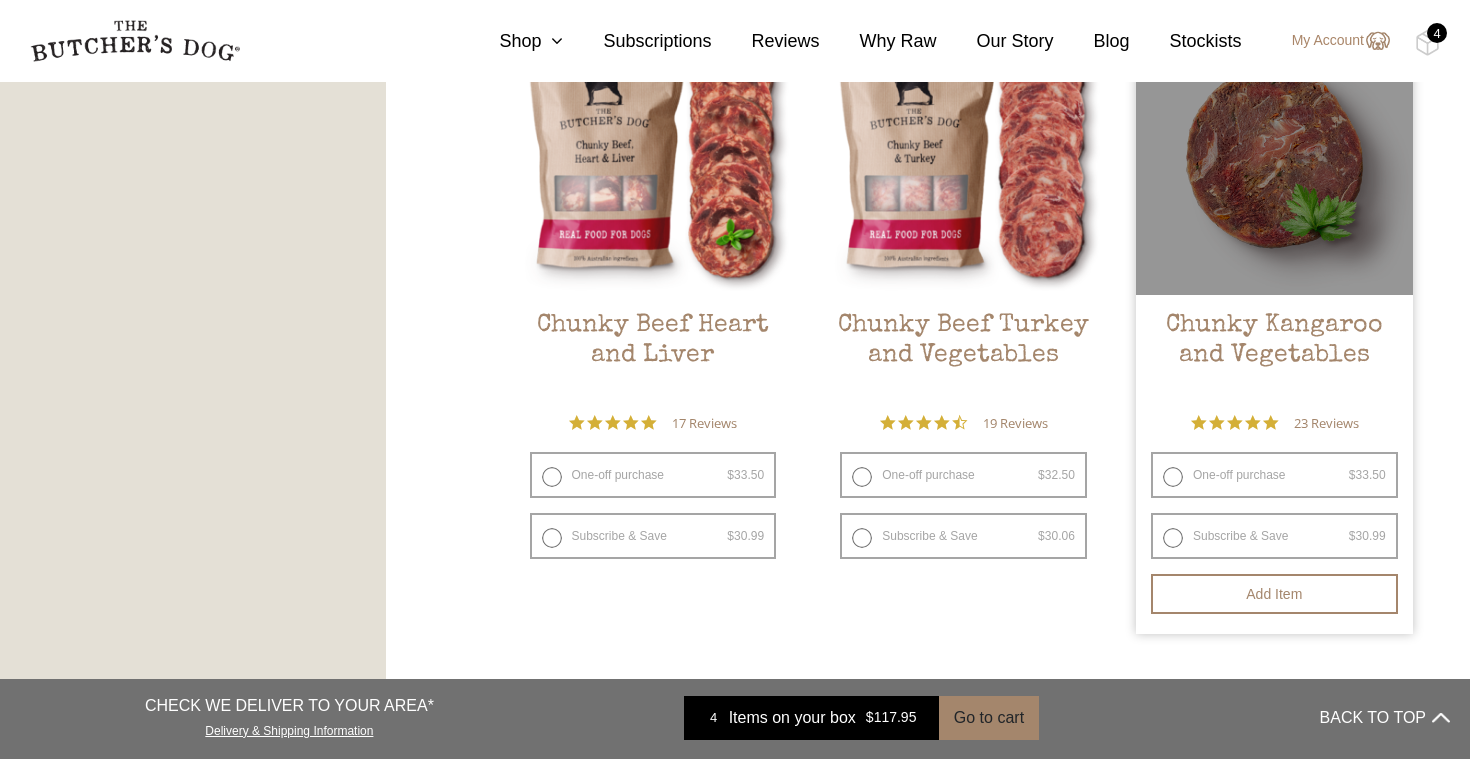 click on "One-off purchase  $ 33.50   —  or subscribe and save    7.5%" at bounding box center (1274, 475) 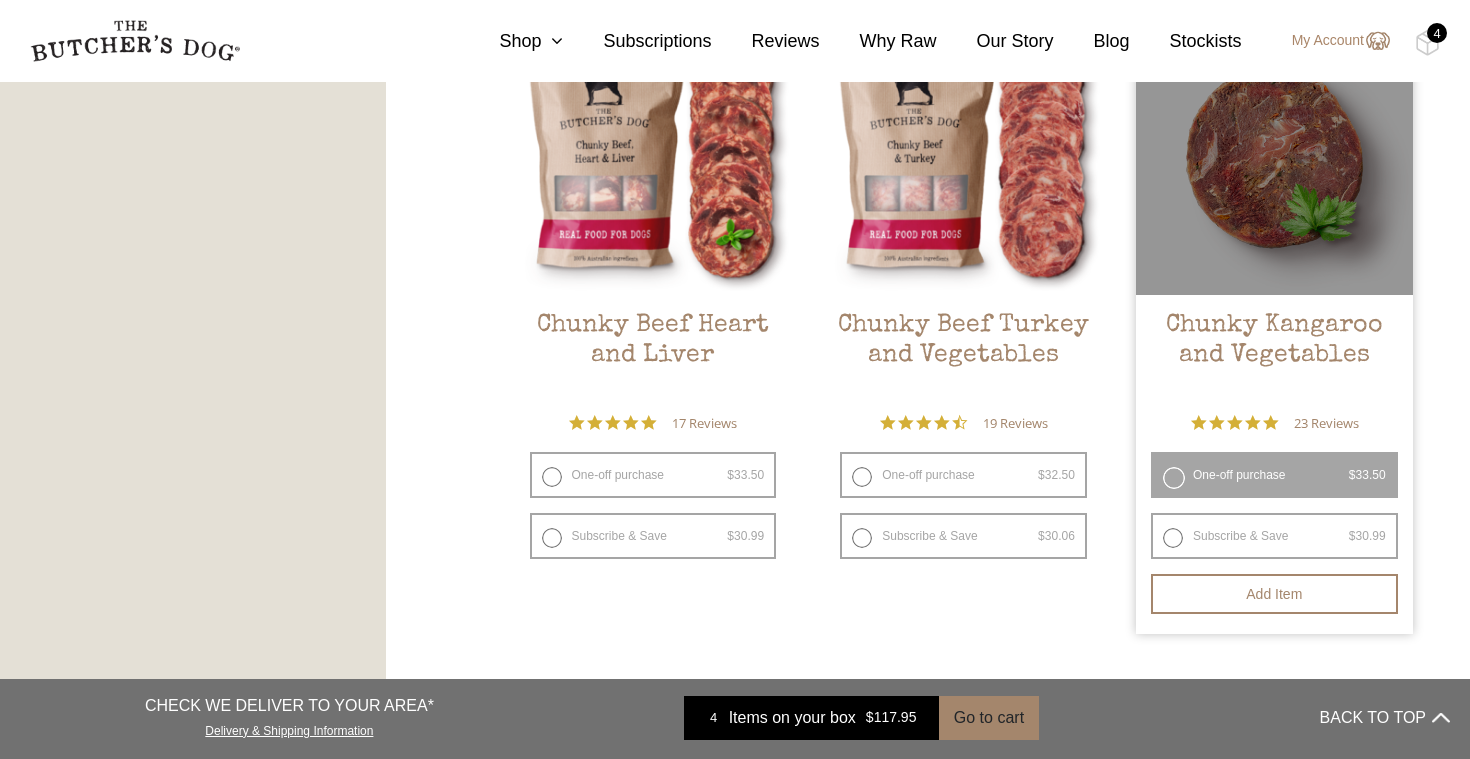 radio on "false" 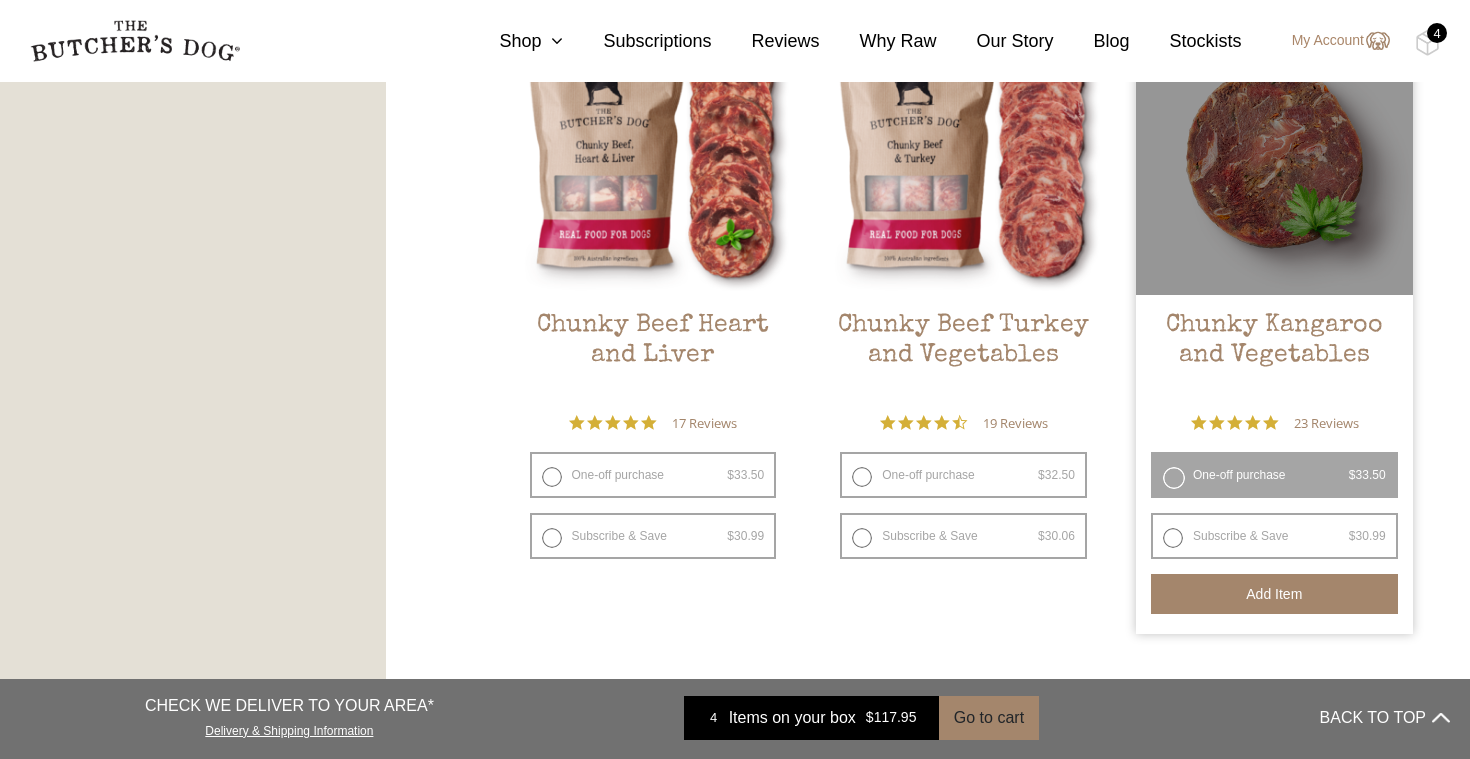 click on "Add item" at bounding box center (1274, 594) 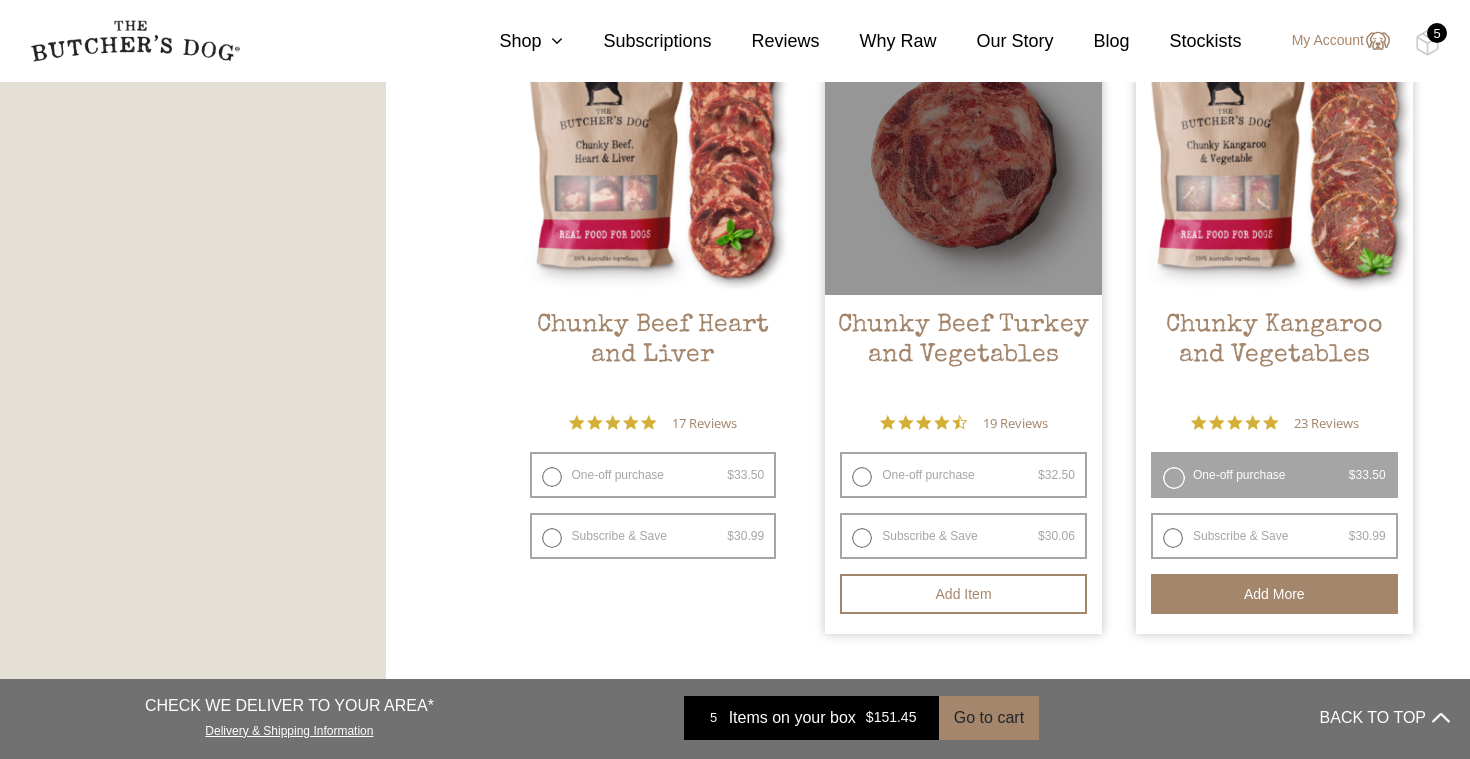 click on "One-off purchase  $ 32.50   —  or subscribe and save    7.5%" at bounding box center (963, 475) 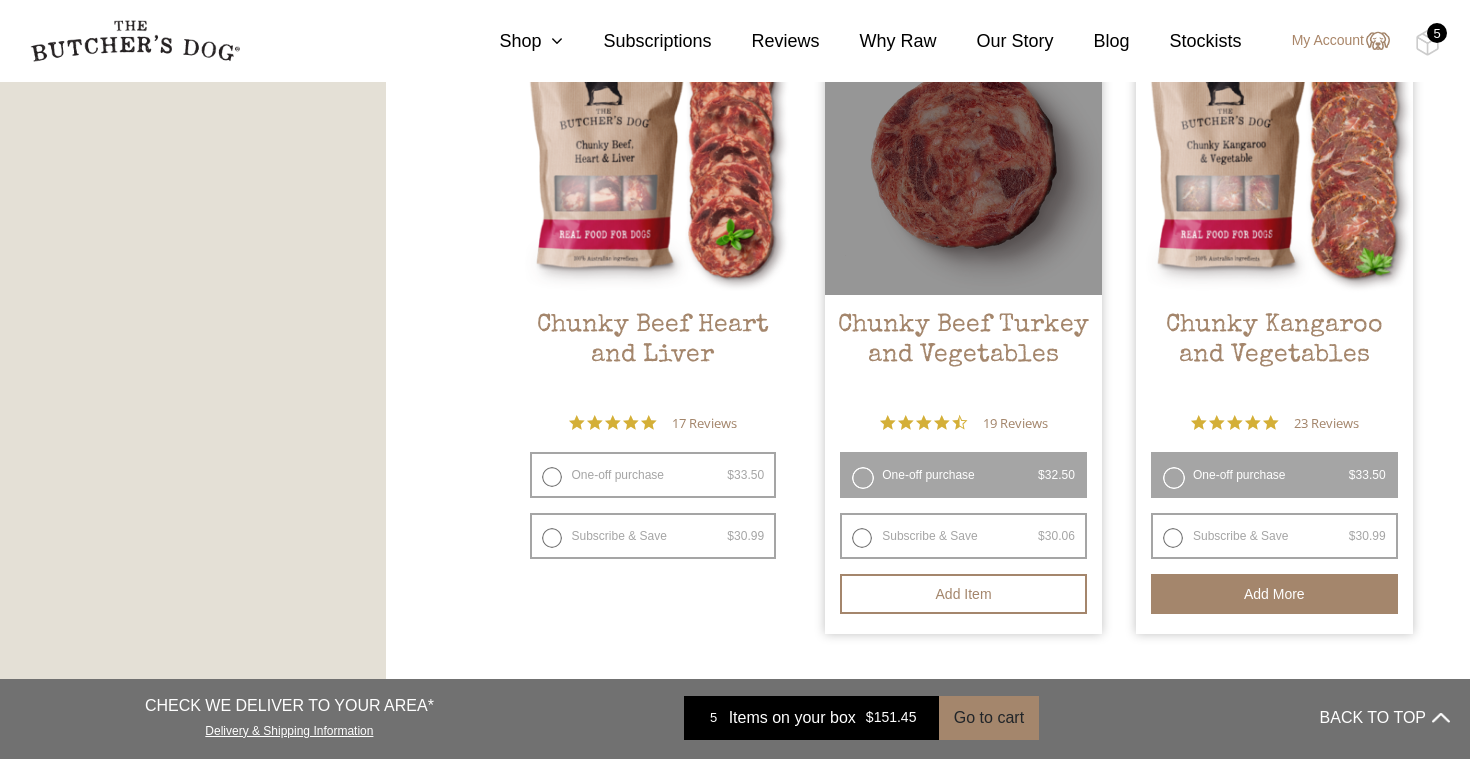 radio on "false" 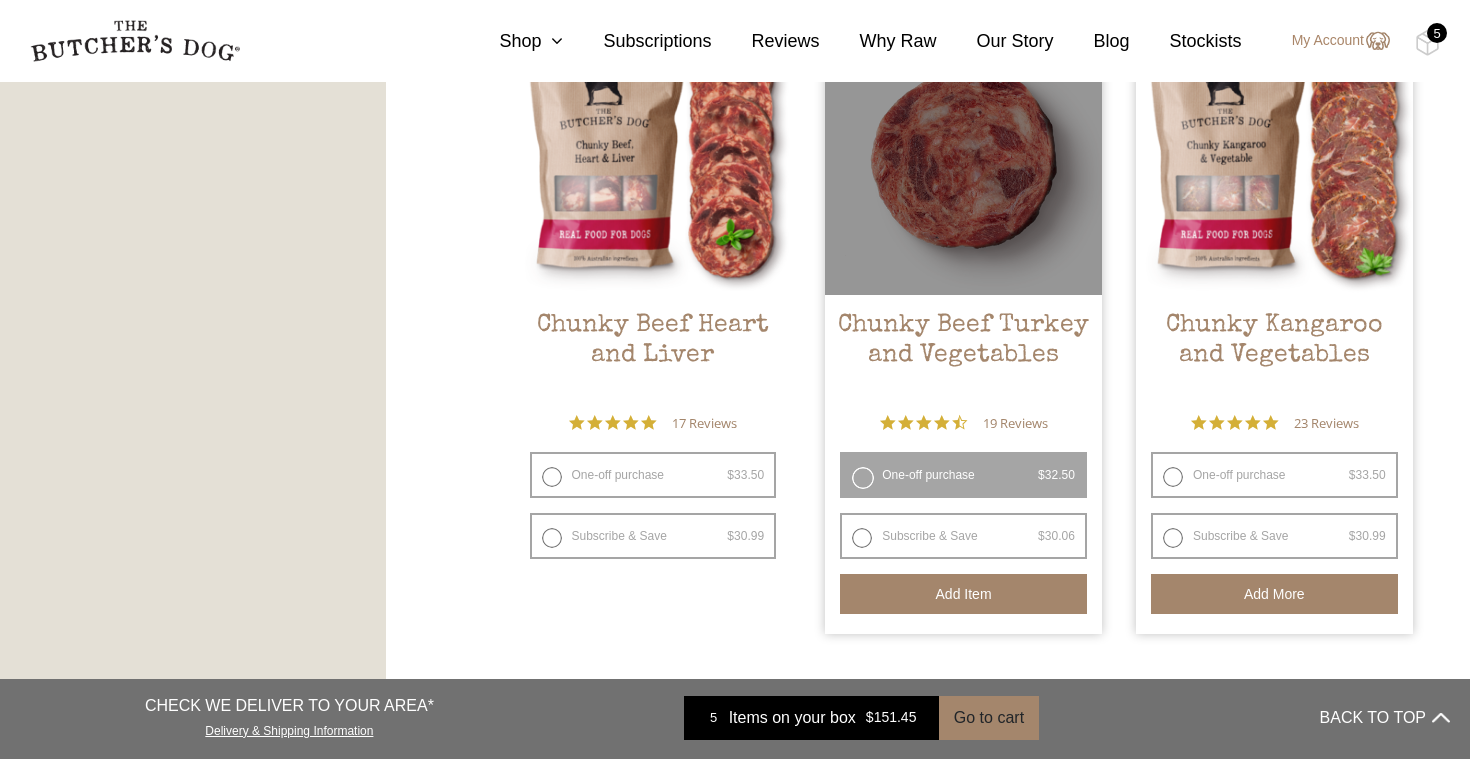 click on "Add item" at bounding box center [963, 594] 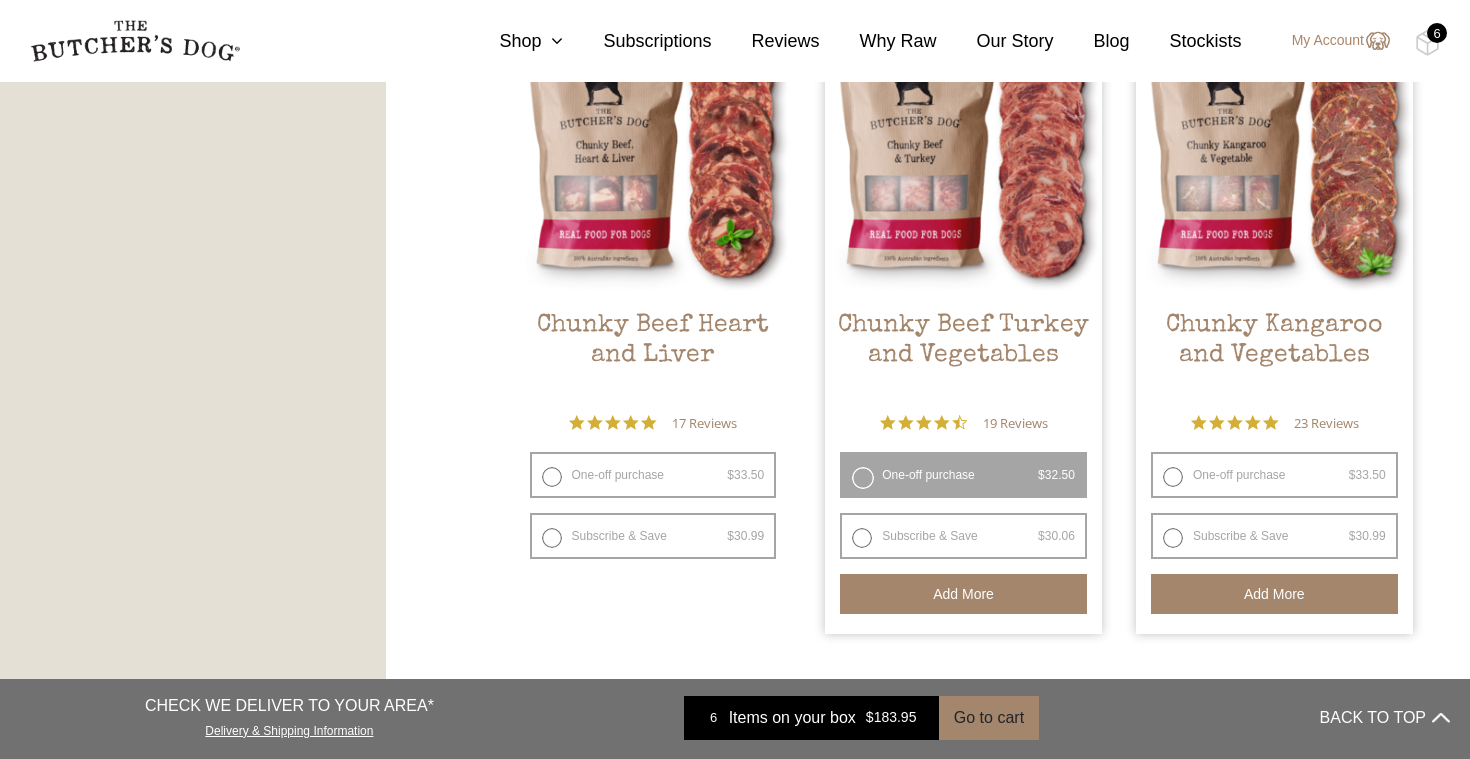 click on "6" at bounding box center [1437, 33] 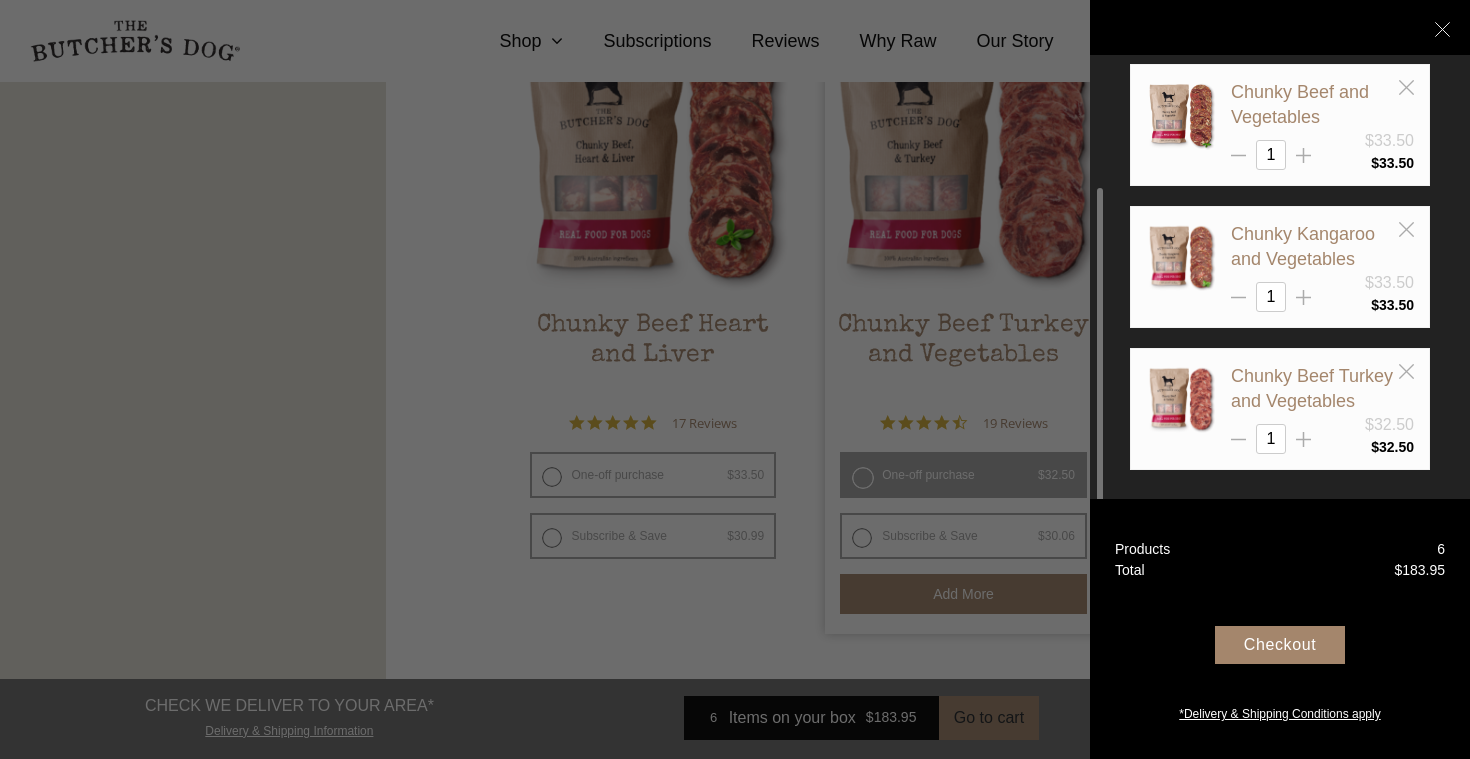 scroll, scrollTop: 418, scrollLeft: 0, axis: vertical 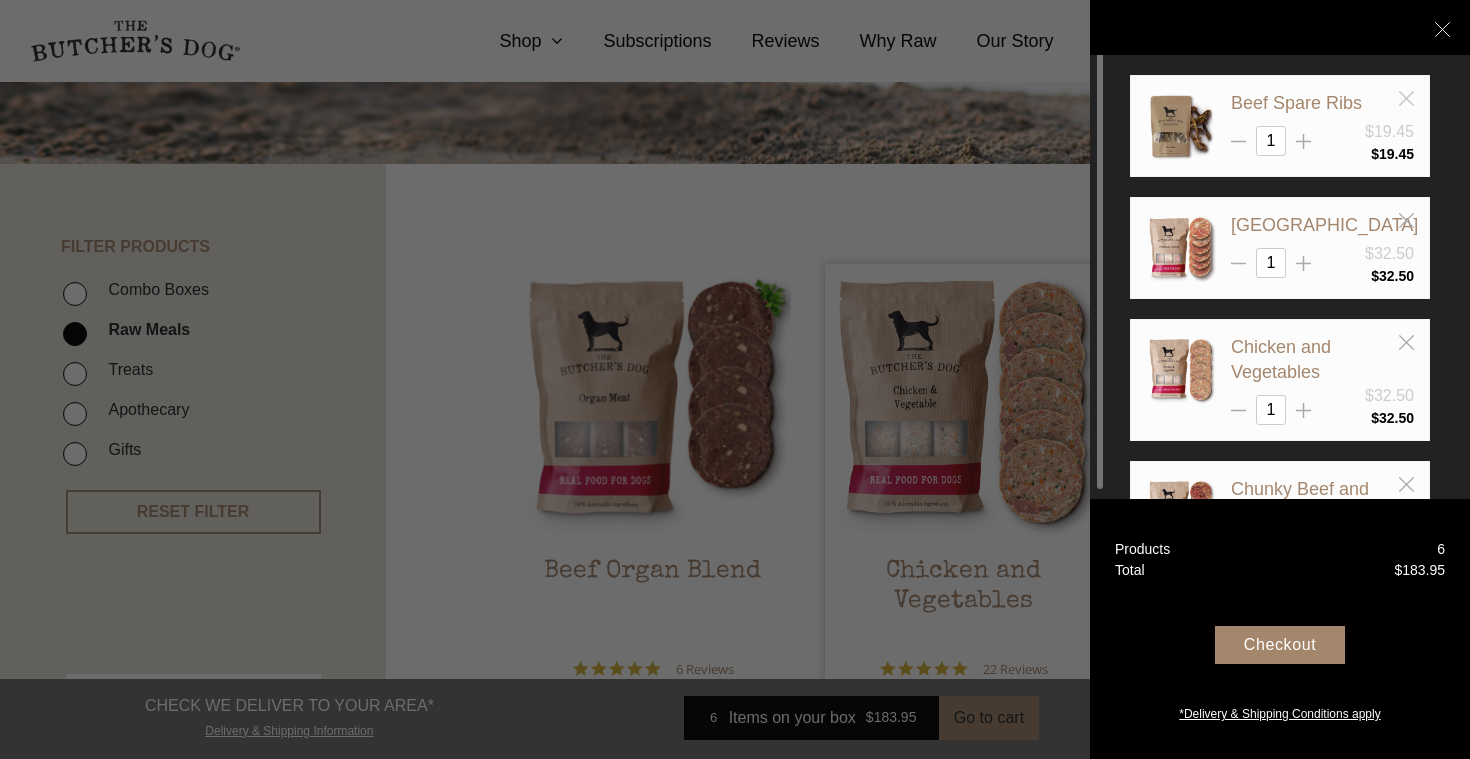click 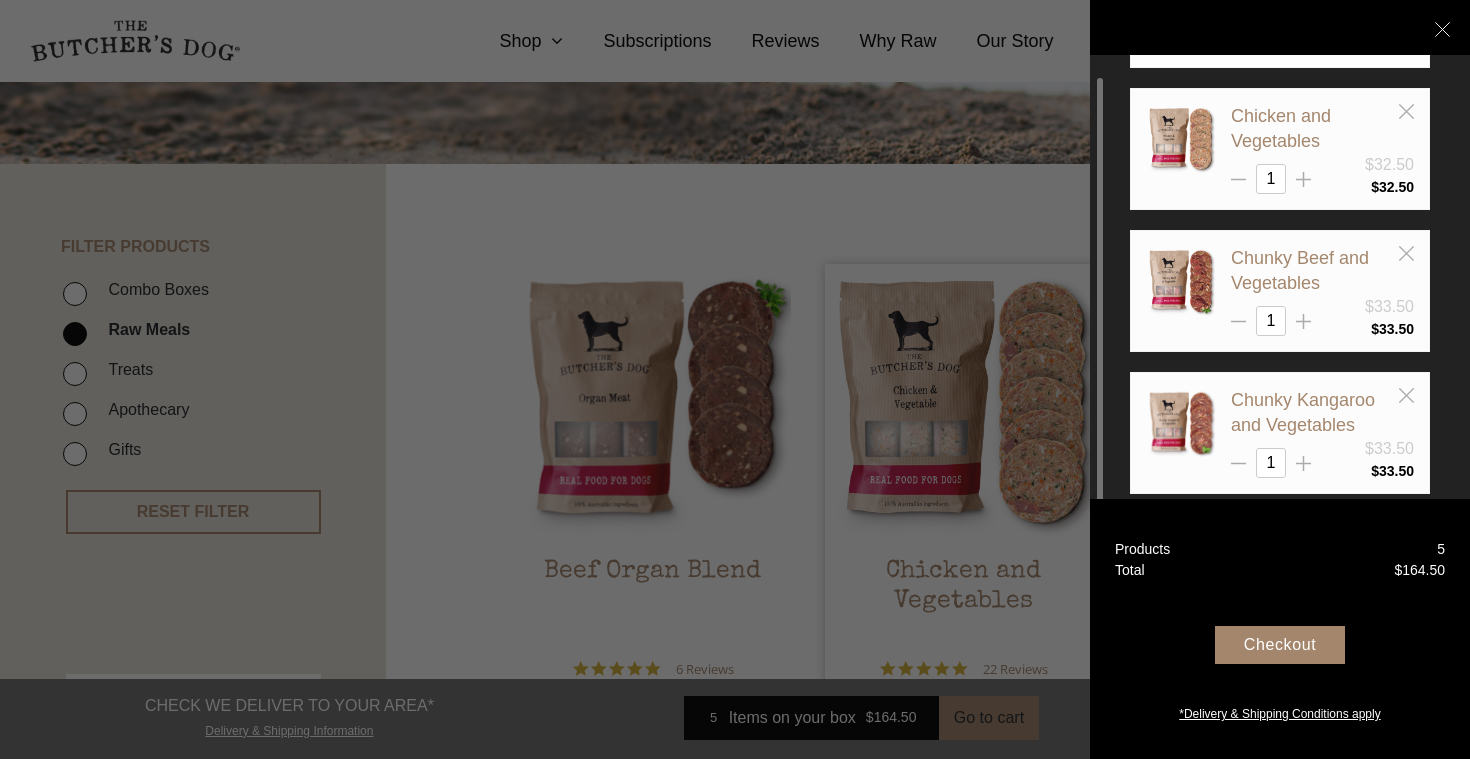 scroll, scrollTop: 126, scrollLeft: 0, axis: vertical 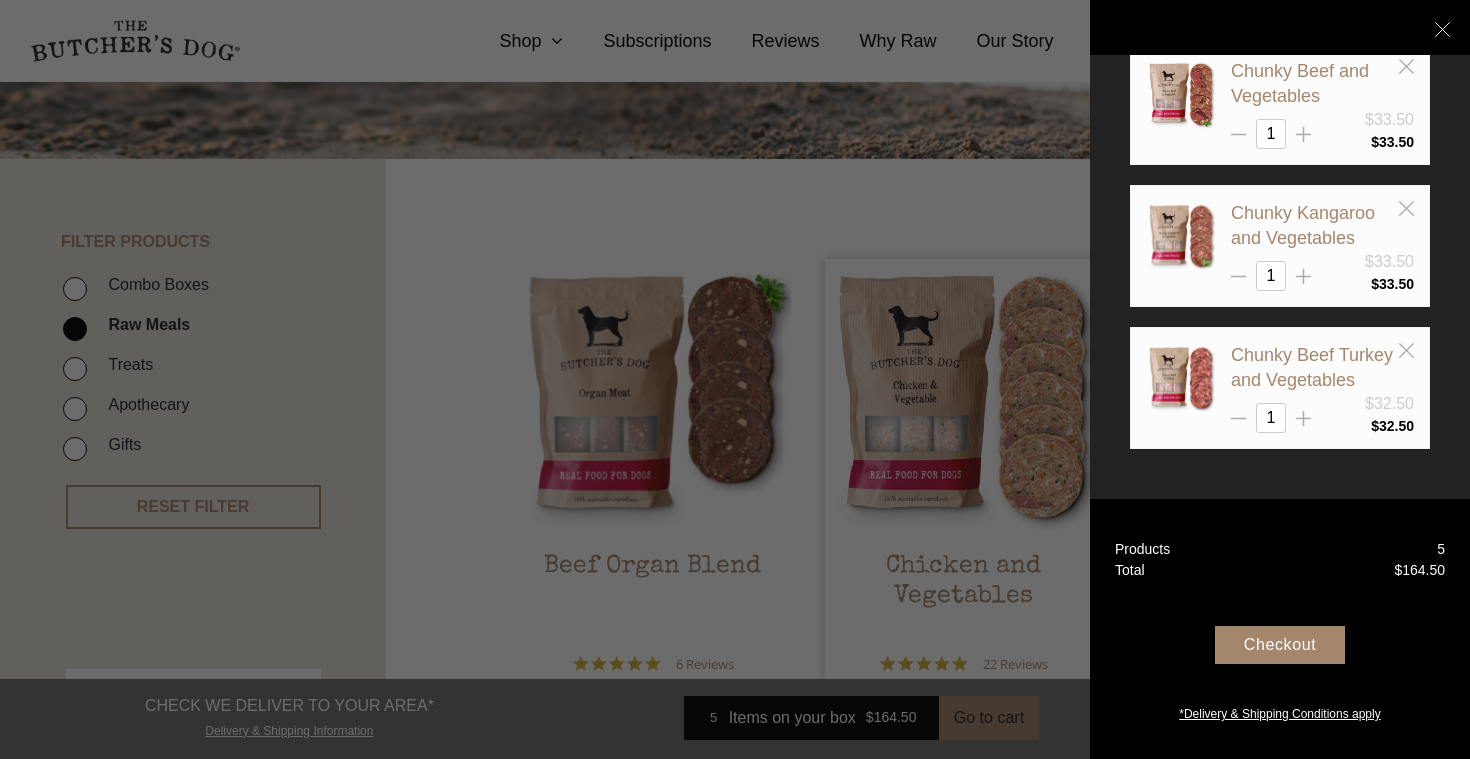 click on "Checkout" at bounding box center [1280, 645] 